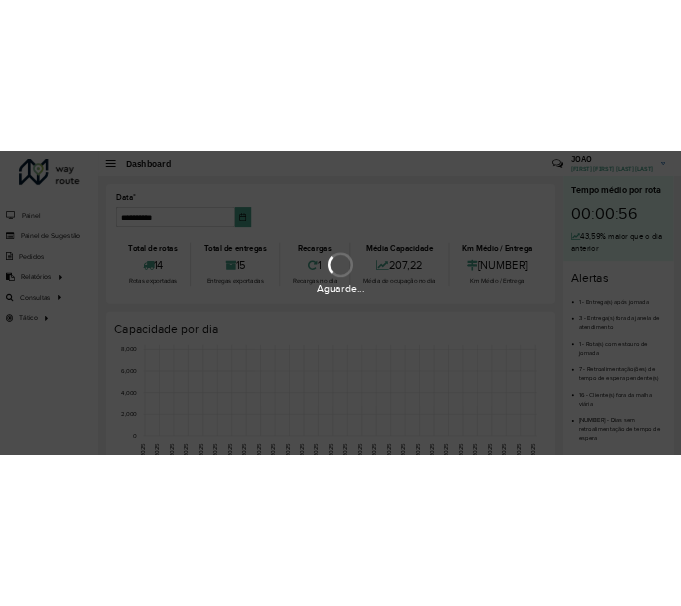 scroll, scrollTop: 0, scrollLeft: 0, axis: both 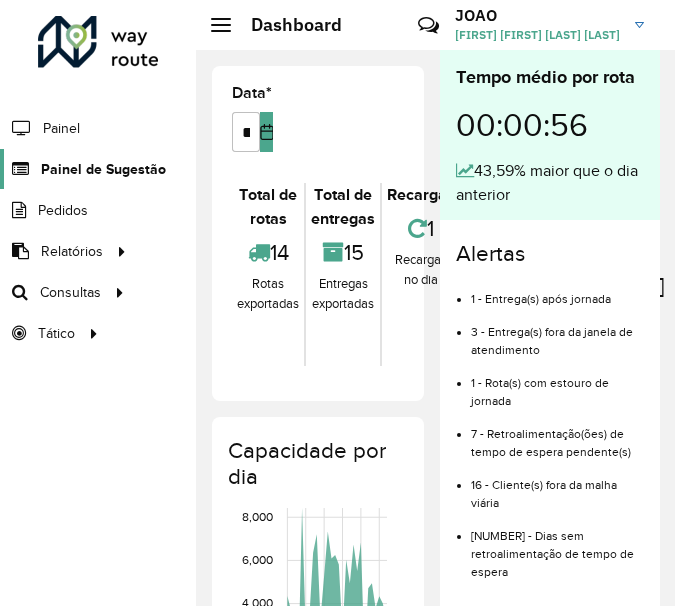 click on "Painel de Sugestão" 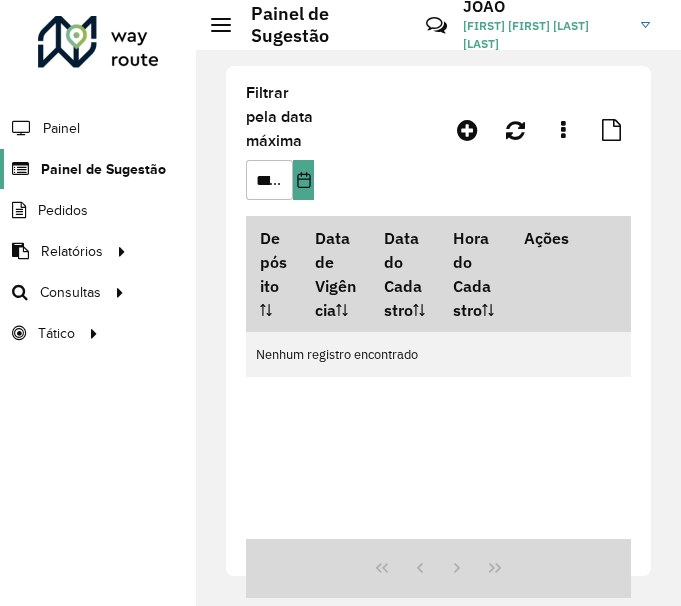click on "Painel de Sugestão" 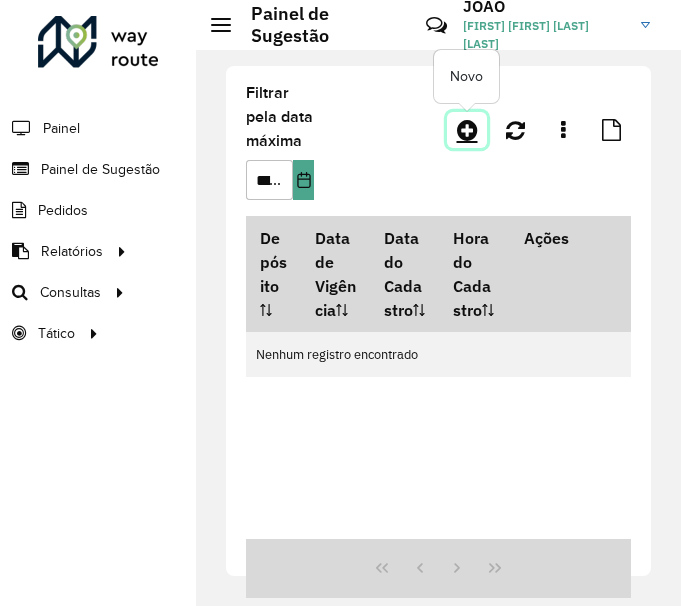 click 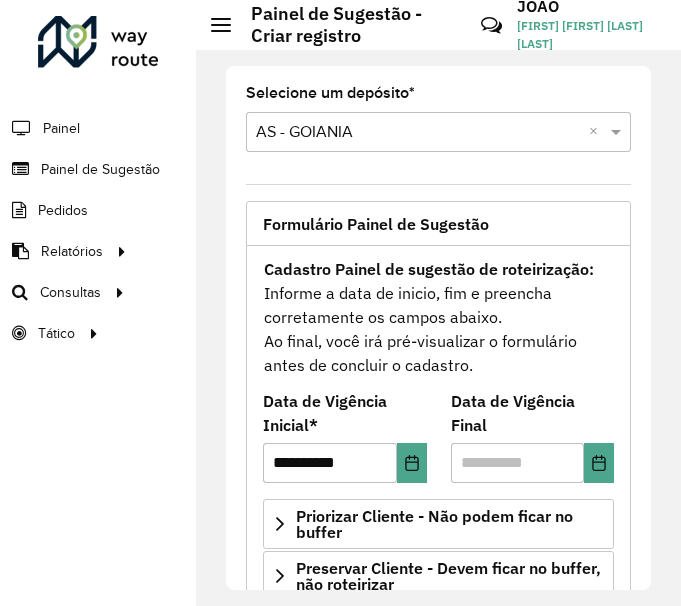 scroll, scrollTop: 200, scrollLeft: 0, axis: vertical 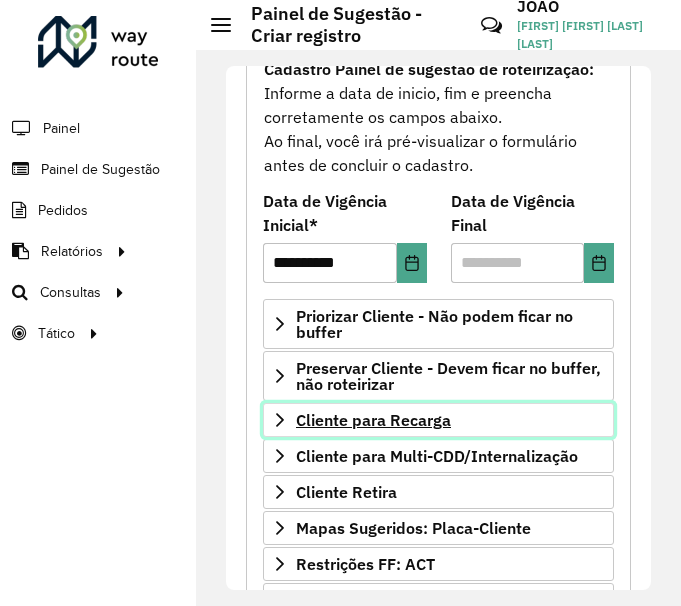 click on "Cliente para Recarga" at bounding box center (373, 420) 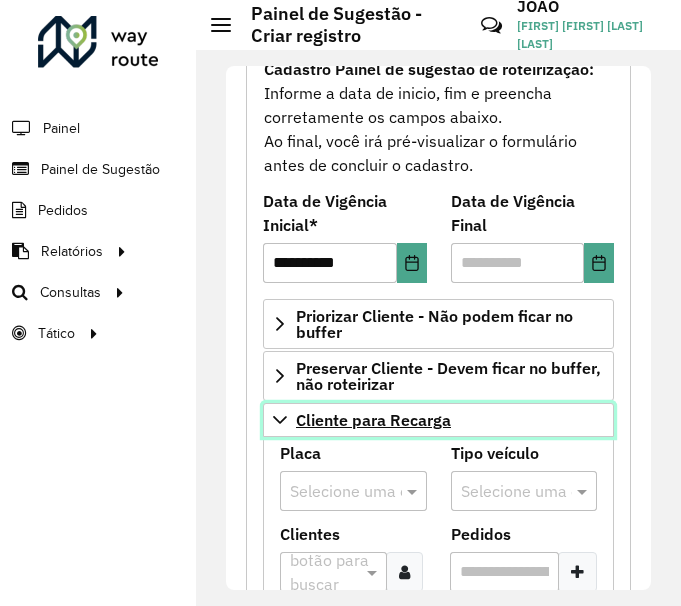 scroll, scrollTop: 500, scrollLeft: 0, axis: vertical 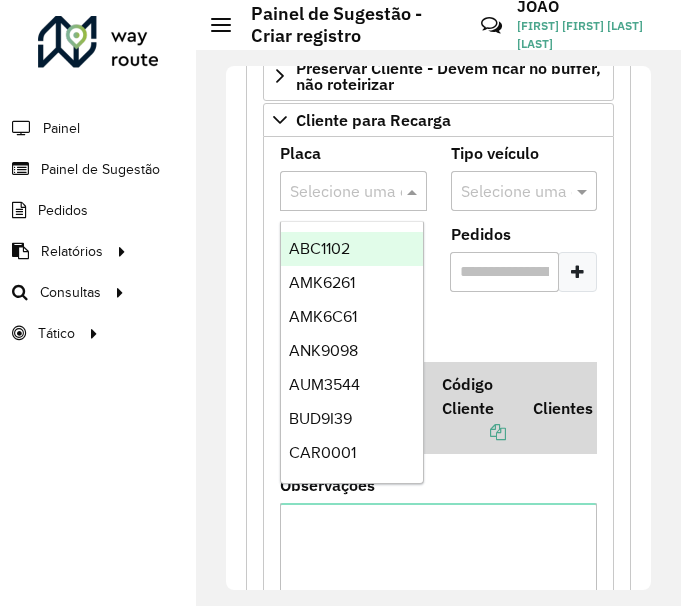 click at bounding box center [333, 192] 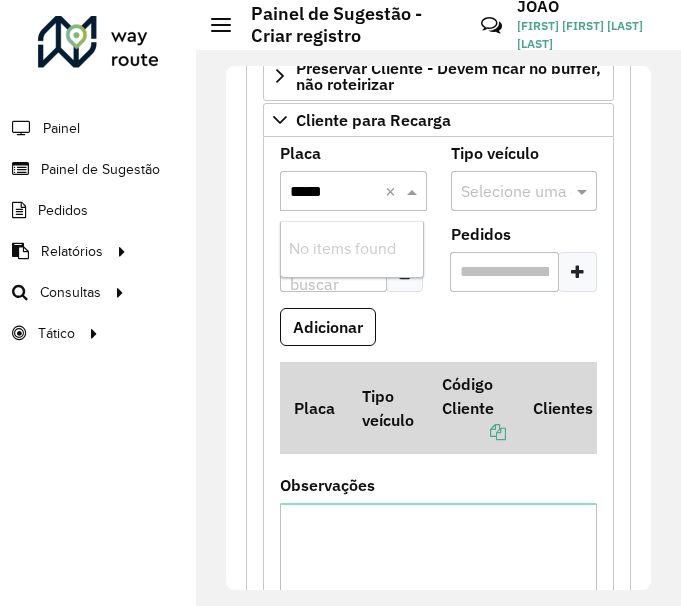 type on "****" 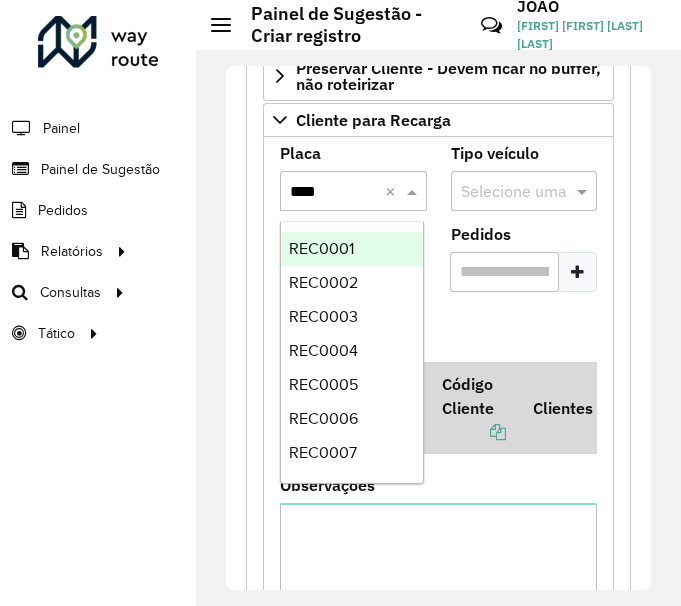 click on "REC0001" at bounding box center [321, 248] 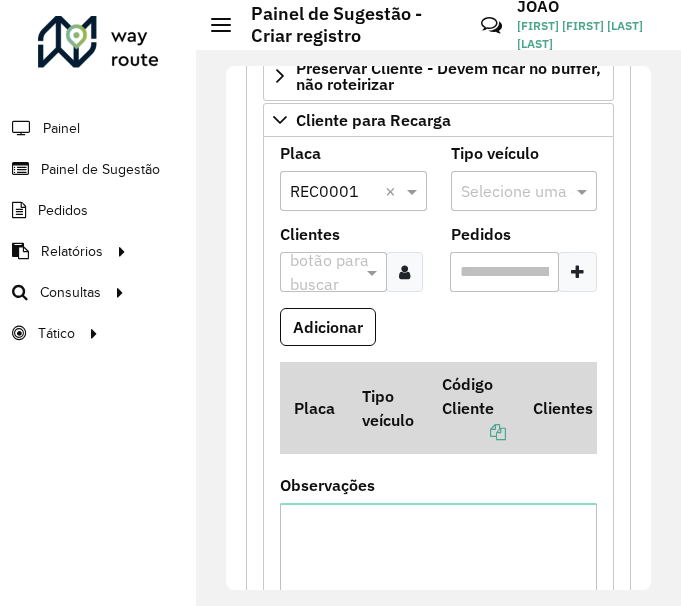 click at bounding box center [323, 273] 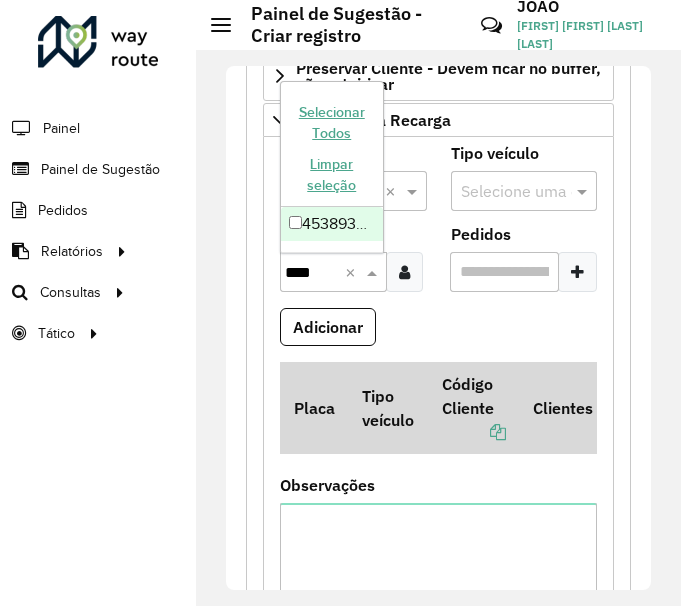 type on "*****" 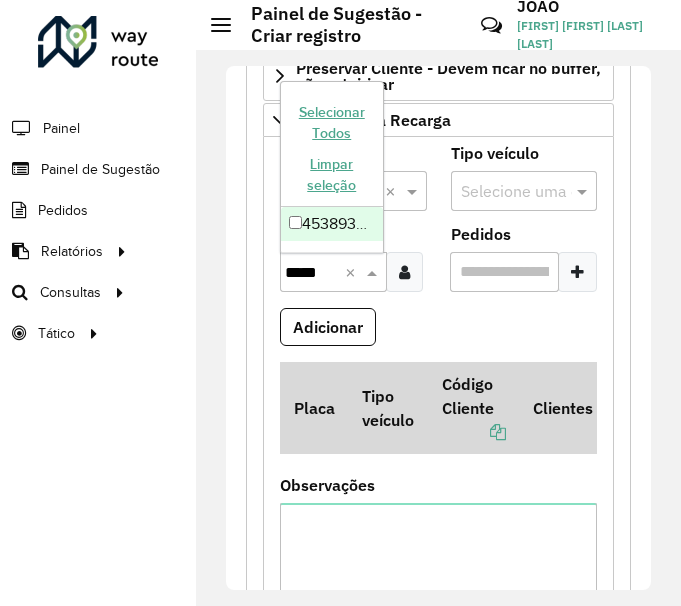 click on "45389357 - ATACADAO DIA A DIA S.A" at bounding box center (332, 224) 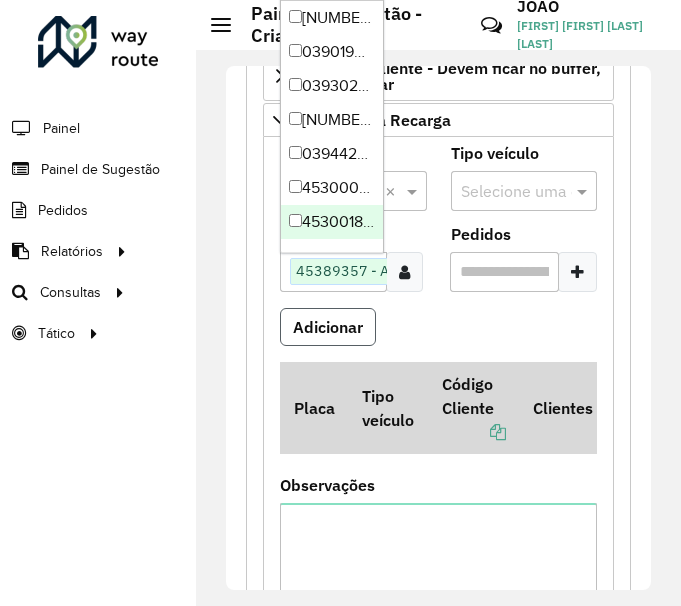 click on "Adicionar" at bounding box center (328, 327) 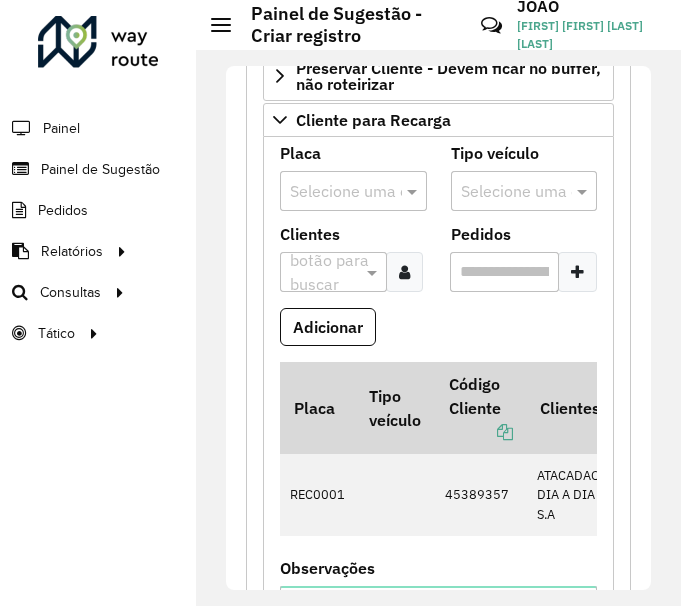 click at bounding box center (333, 192) 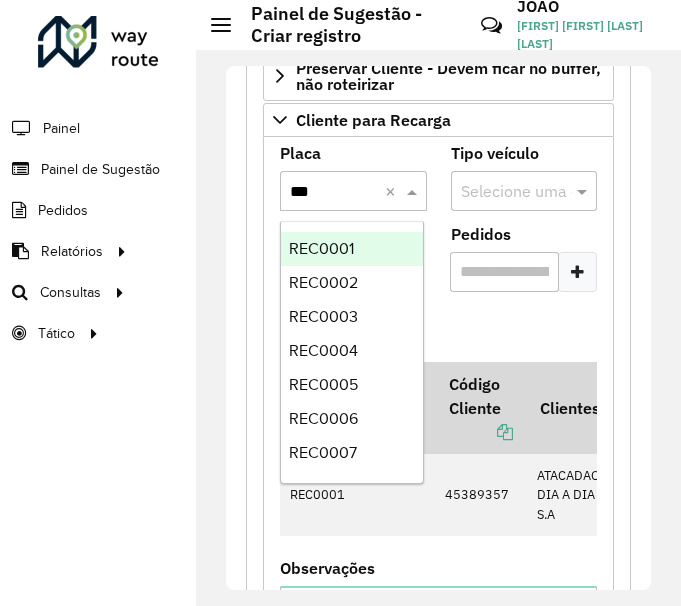 type on "****" 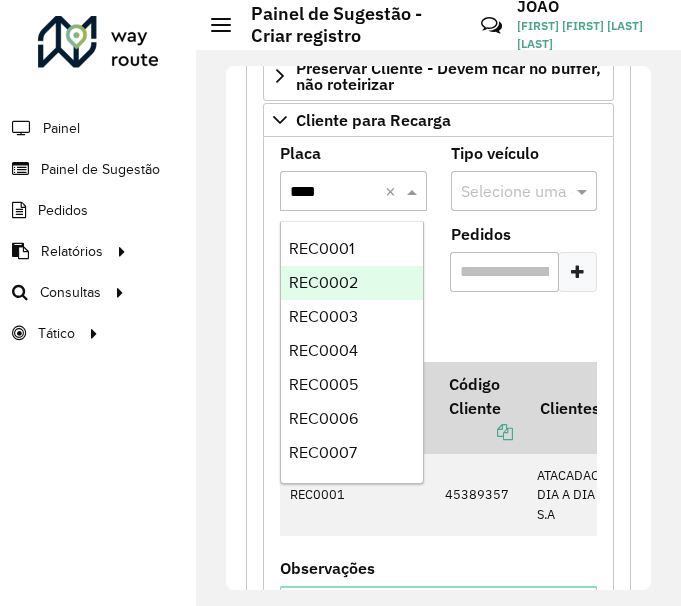 click on "REC0002" at bounding box center [323, 282] 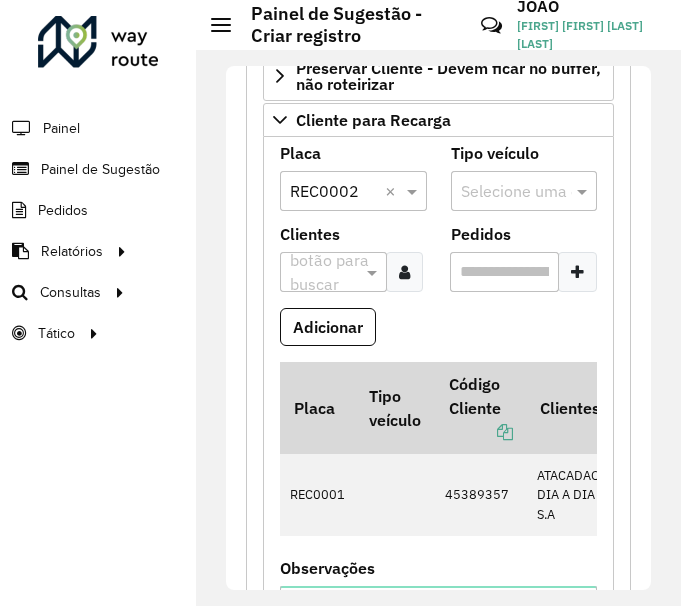 click at bounding box center [323, 273] 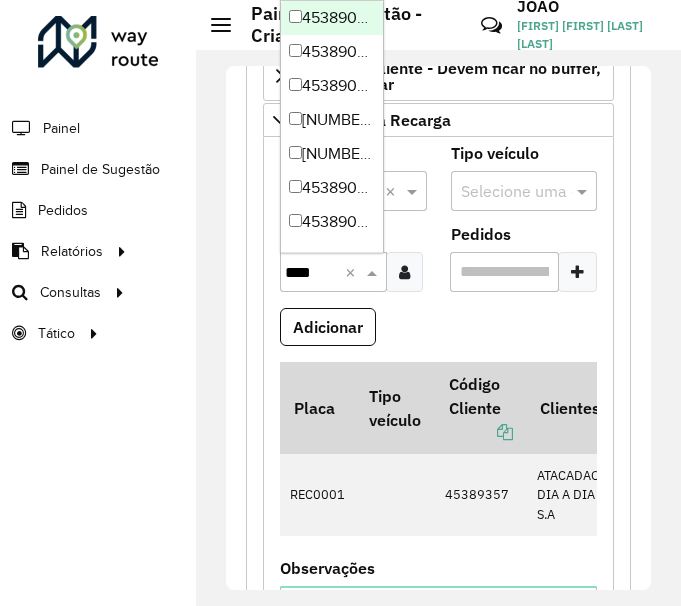 type on "*****" 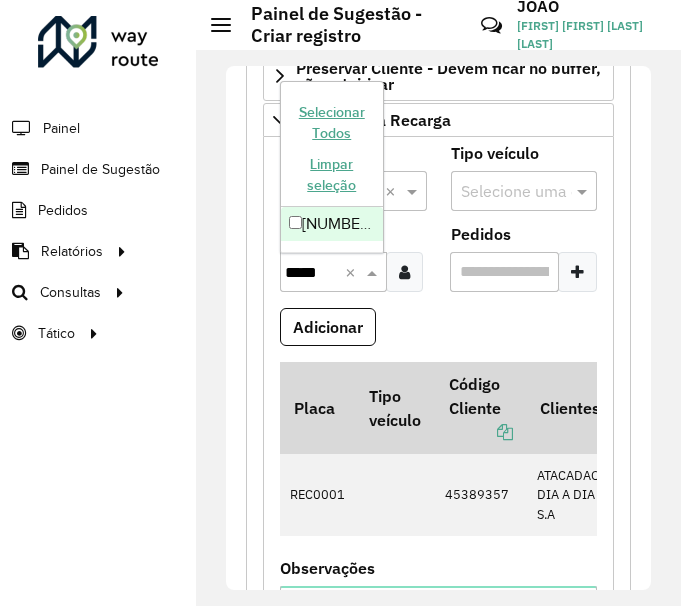 click on "[NUMBER] - [COMPANY] [LAST] [LAST]" at bounding box center [332, 224] 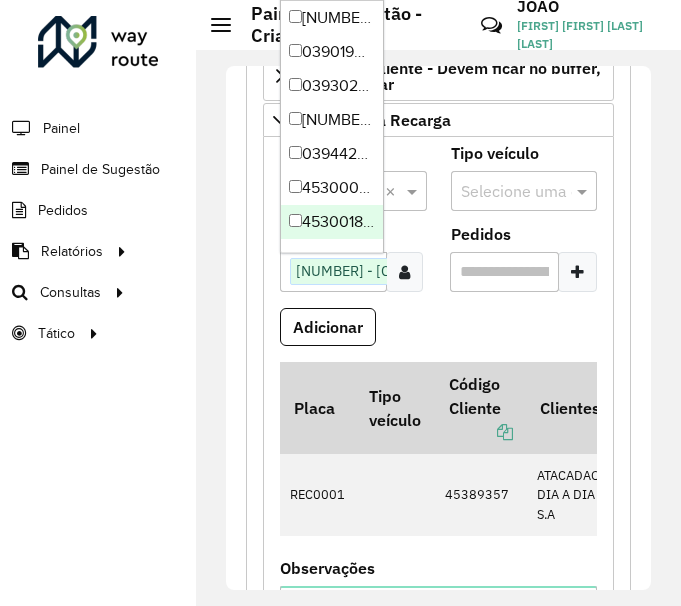 click on "Adicionar" at bounding box center (438, 335) 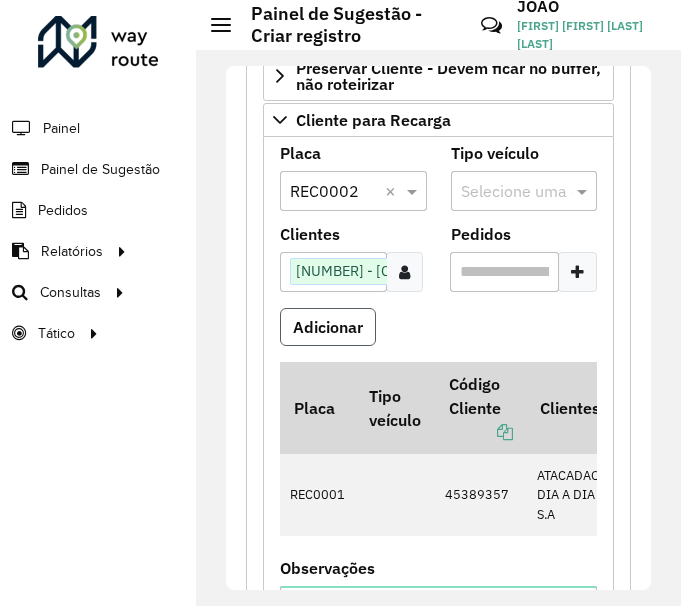 click on "Adicionar" at bounding box center (328, 327) 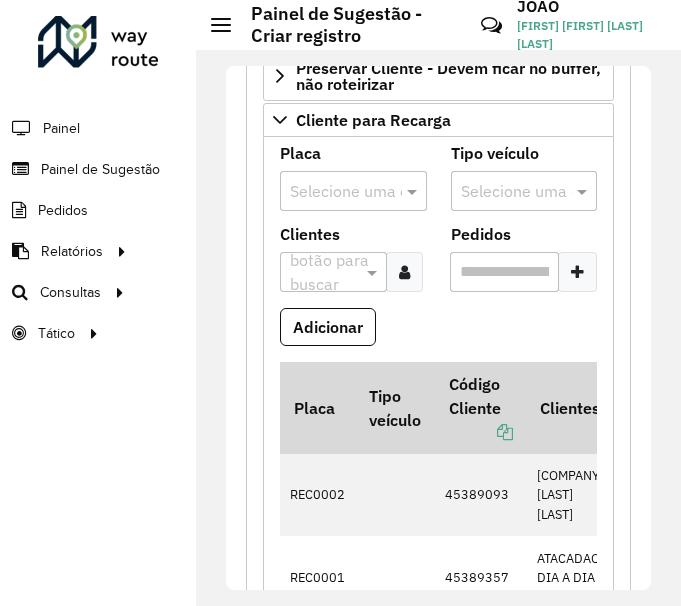 click at bounding box center [333, 192] 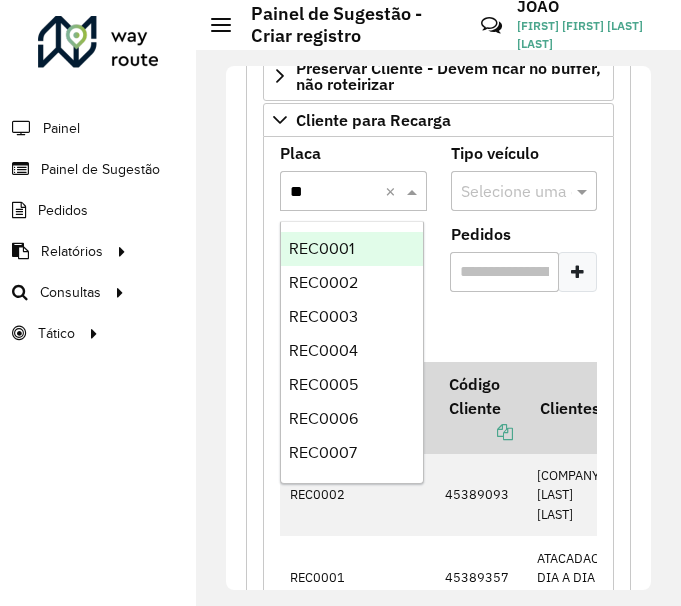 type on "***" 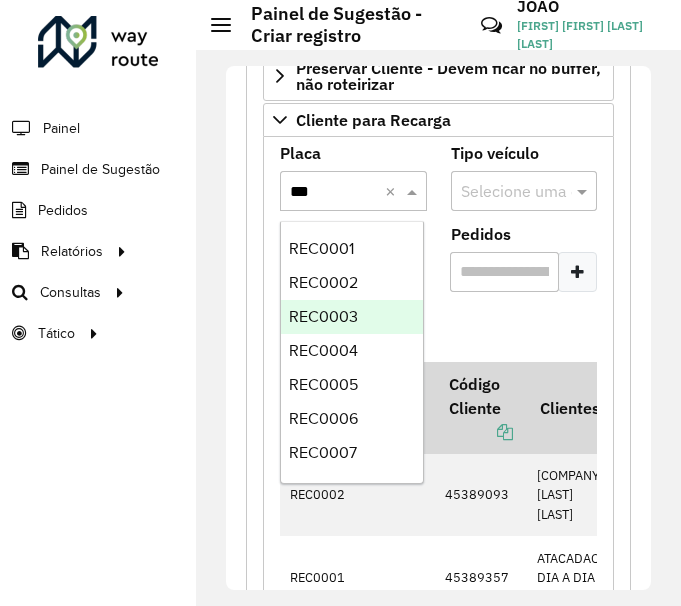 click on "REC0003" at bounding box center [323, 316] 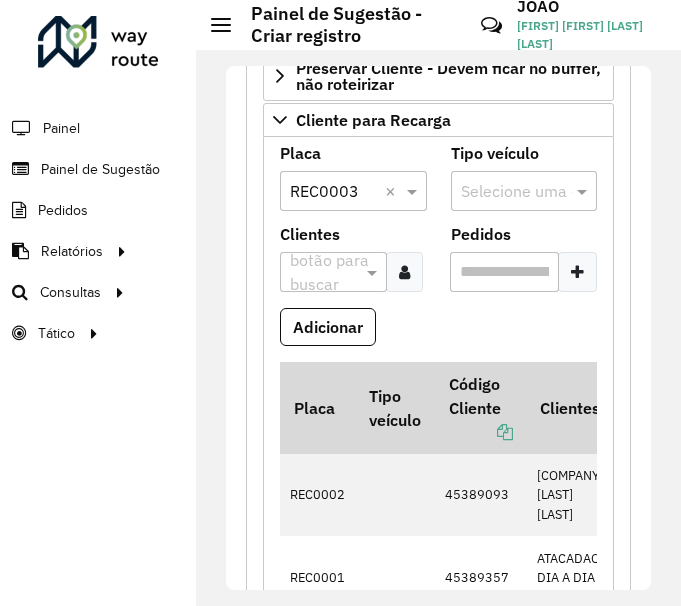 click at bounding box center [323, 273] 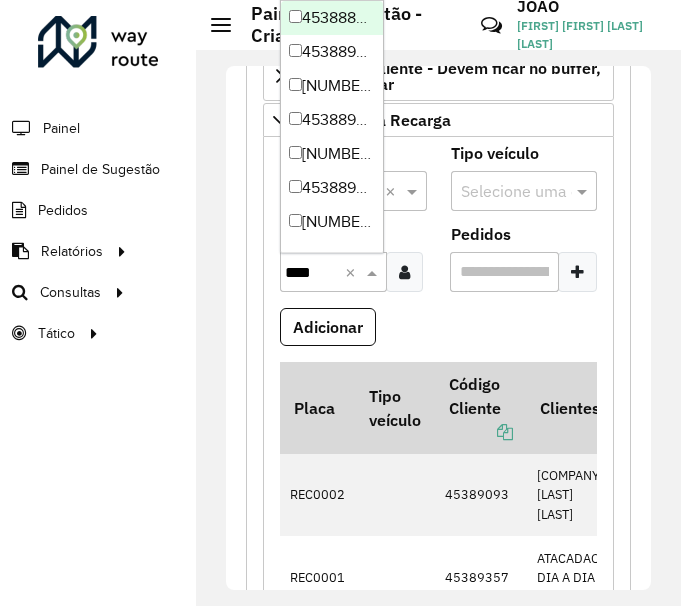 type on "*****" 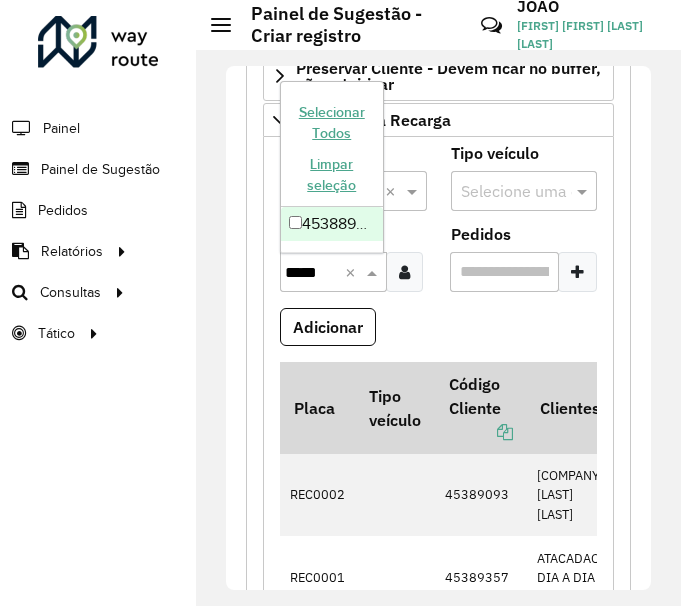click on "45388992 - SENDAS DISTRIBUIDORA" at bounding box center (332, 224) 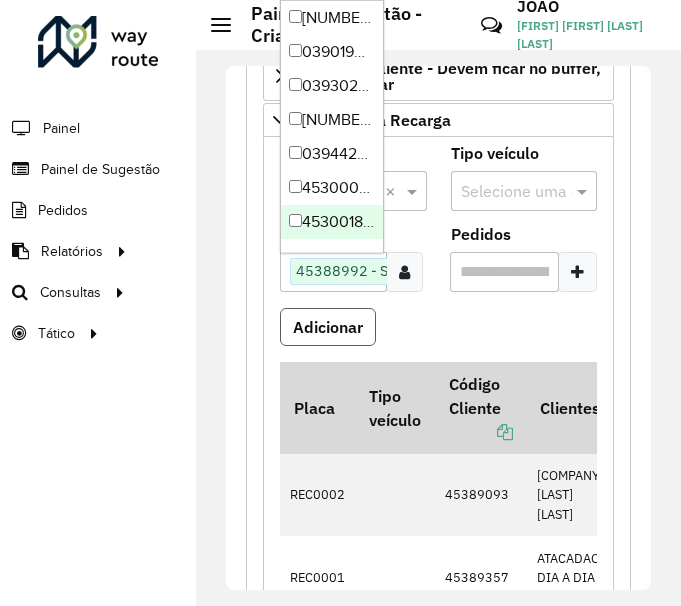 click on "Adicionar" at bounding box center [328, 327] 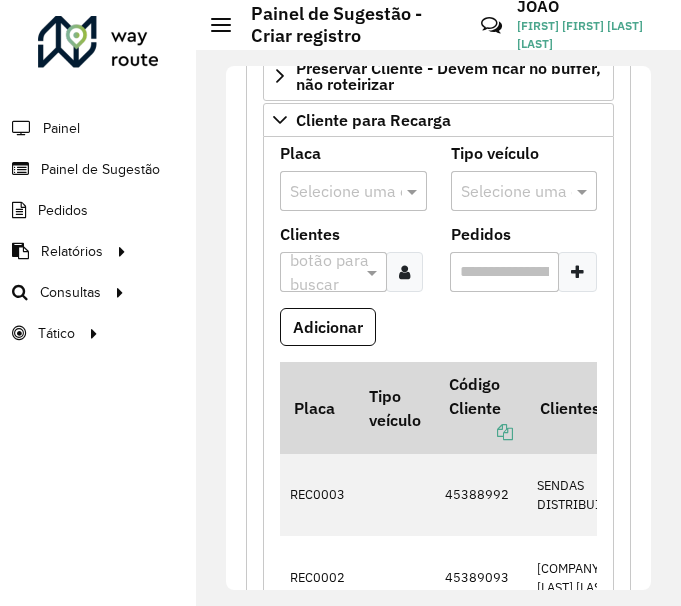 click at bounding box center (333, 192) 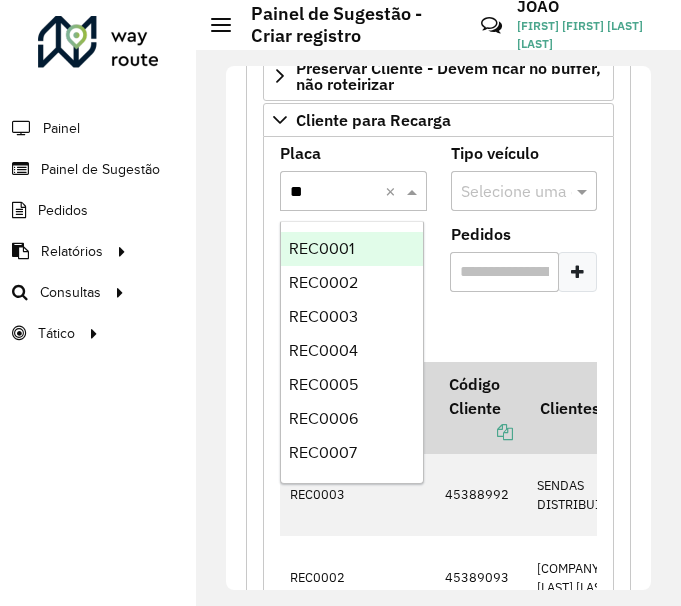 type on "***" 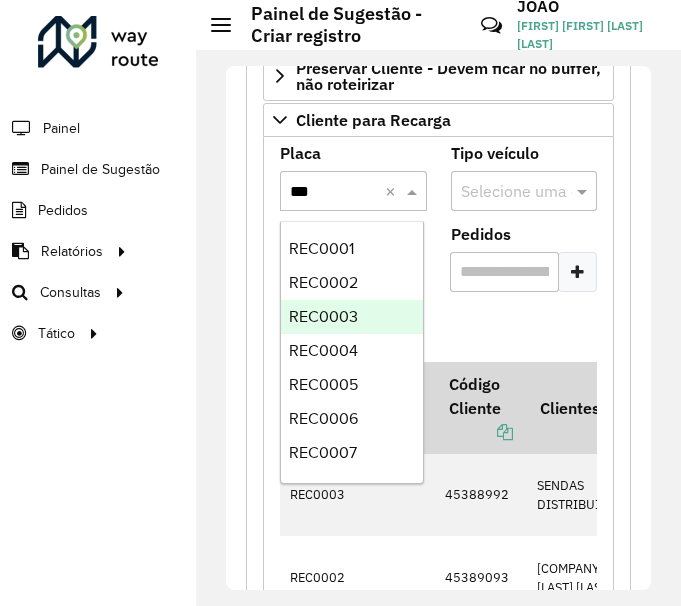 click on "REC0004" at bounding box center [352, 351] 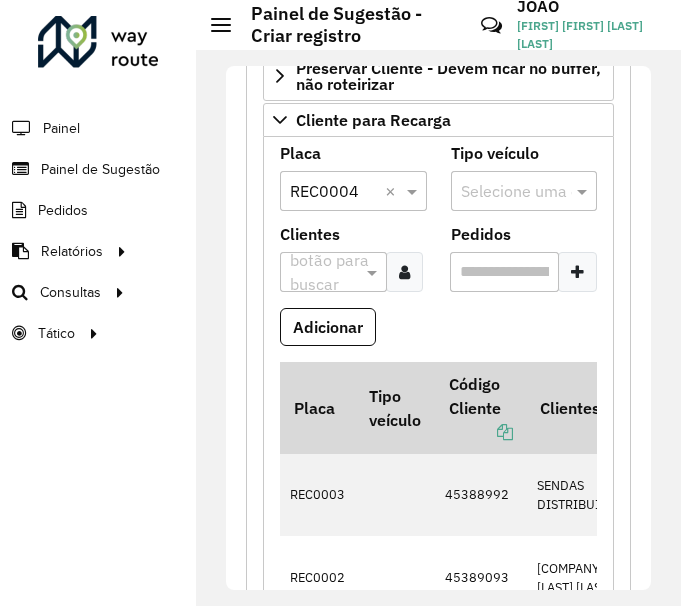 click at bounding box center (323, 273) 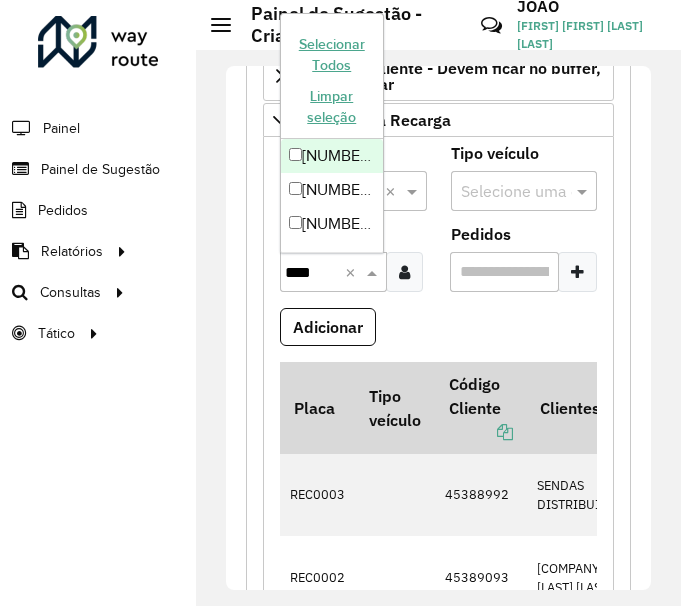 type on "*****" 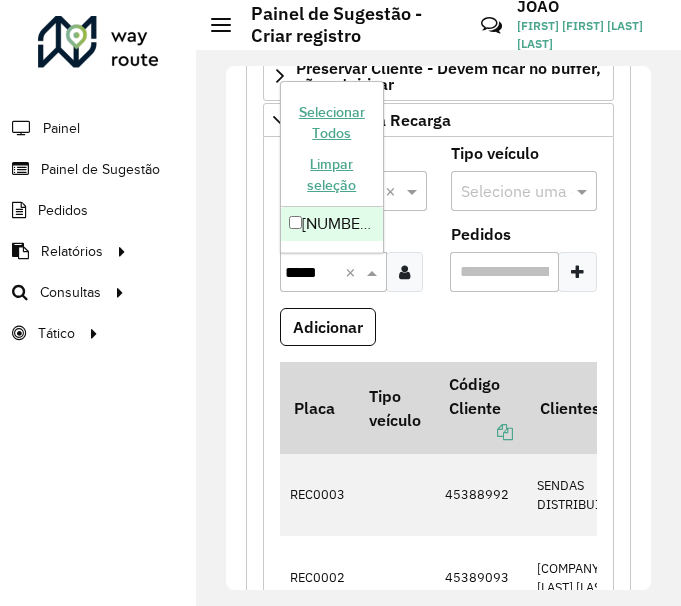 click on "[NUMBER] - [COMPANY] [LAST] [LAST]" at bounding box center [332, 224] 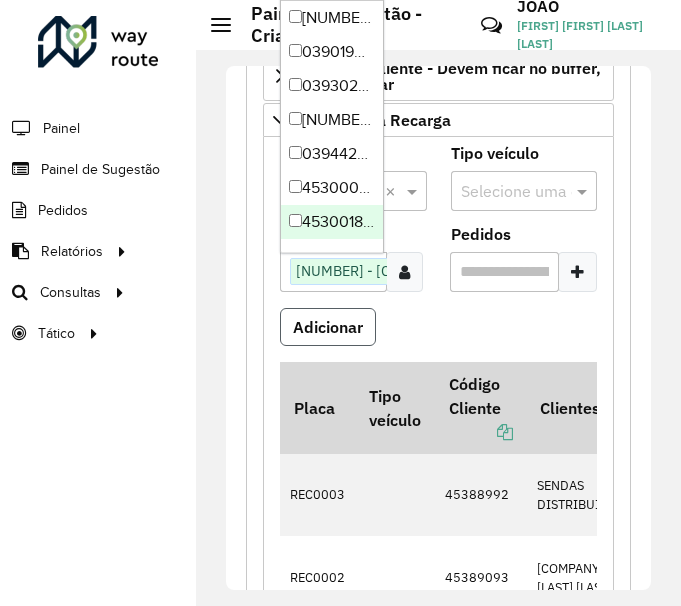 click on "Adicionar" at bounding box center (328, 327) 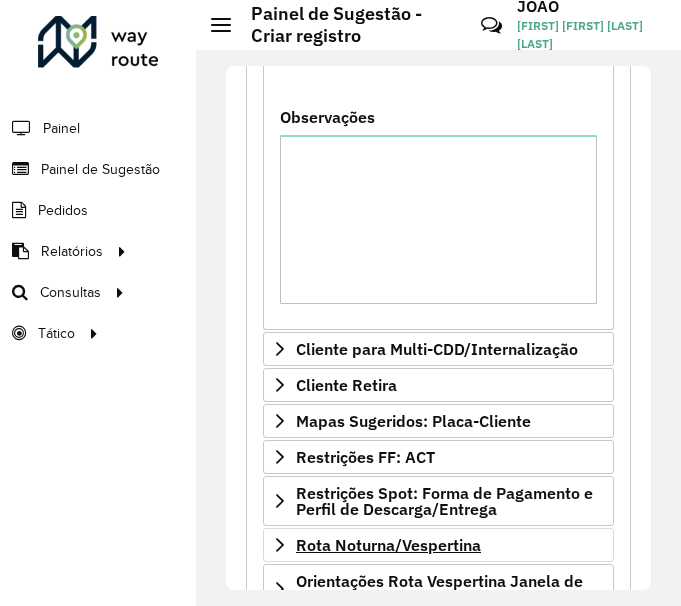 scroll, scrollTop: 1426, scrollLeft: 0, axis: vertical 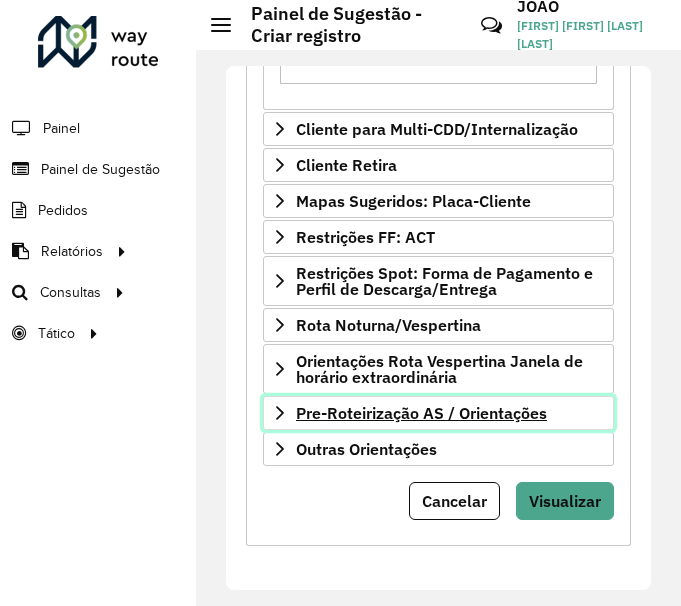 click on "Pre-Roteirização AS / Orientações" at bounding box center [421, 413] 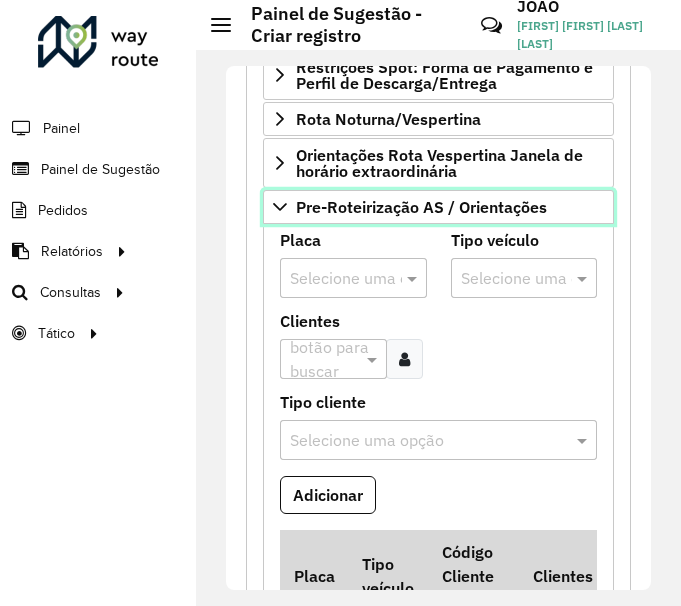 scroll, scrollTop: 1726, scrollLeft: 0, axis: vertical 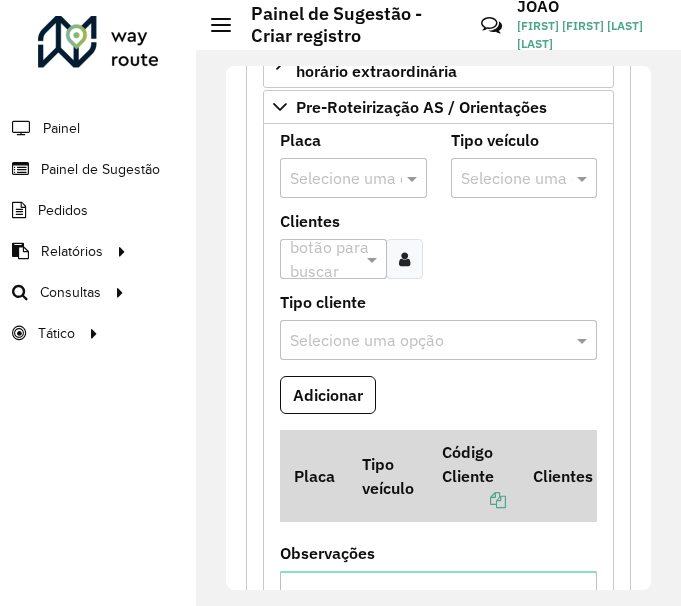 click at bounding box center [333, 179] 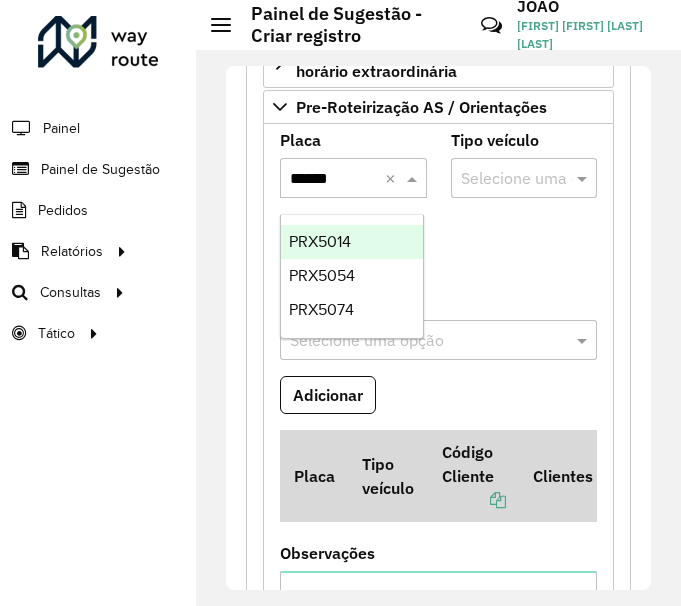 type on "*******" 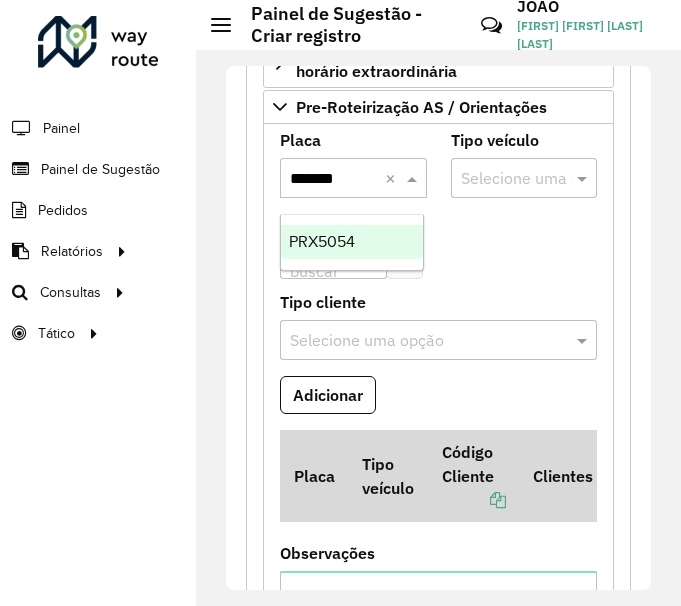 type 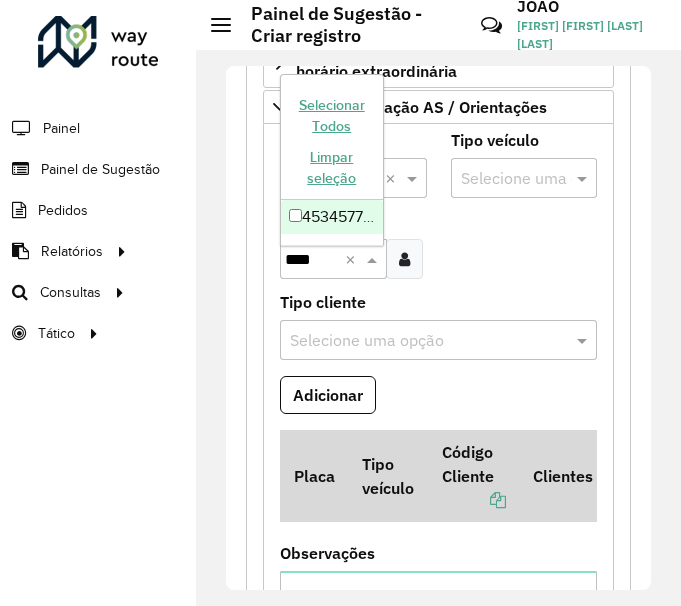type on "*****" 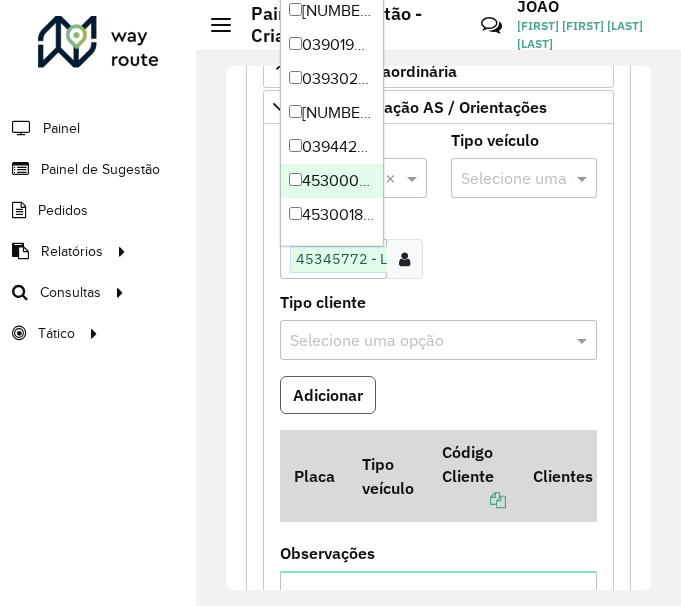 click on "Adicionar" at bounding box center (328, 395) 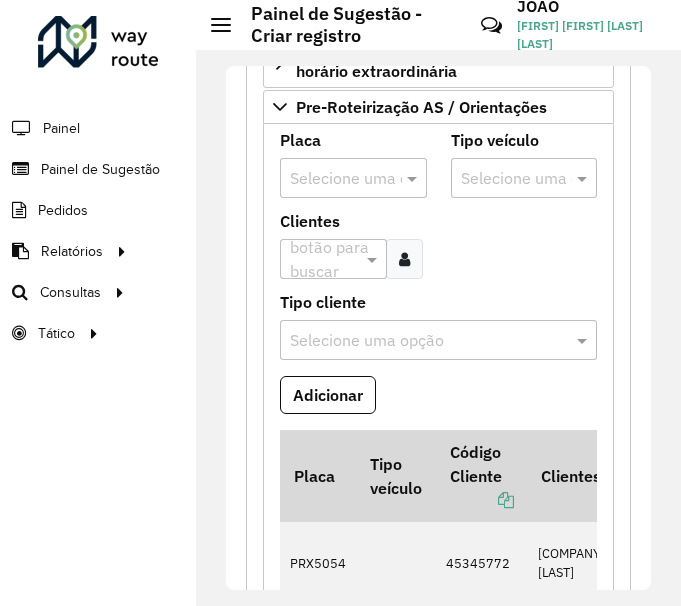 click at bounding box center [333, 179] 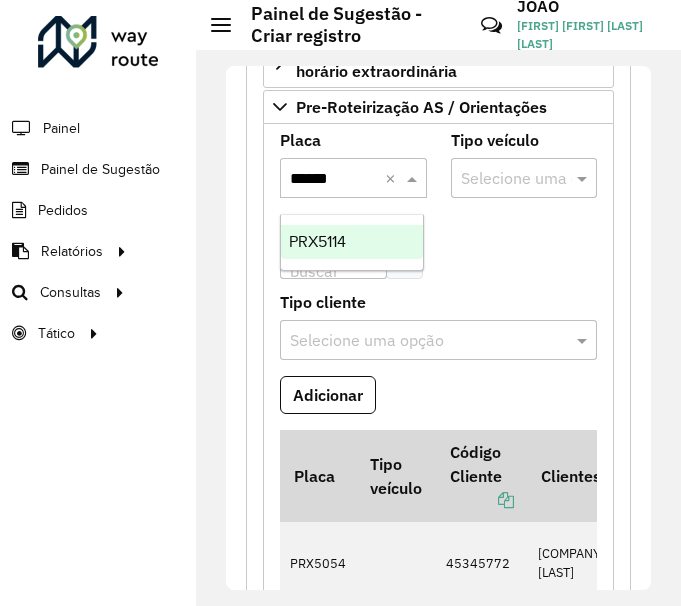 type on "*******" 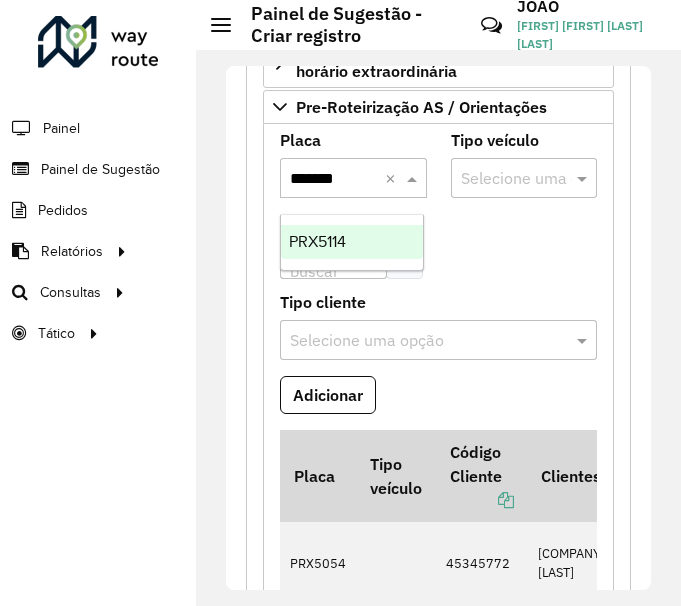 type 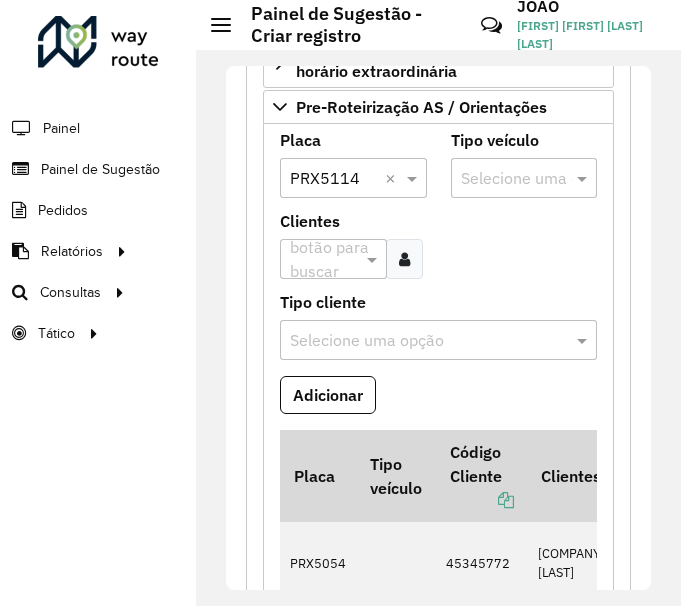click at bounding box center [323, 260] 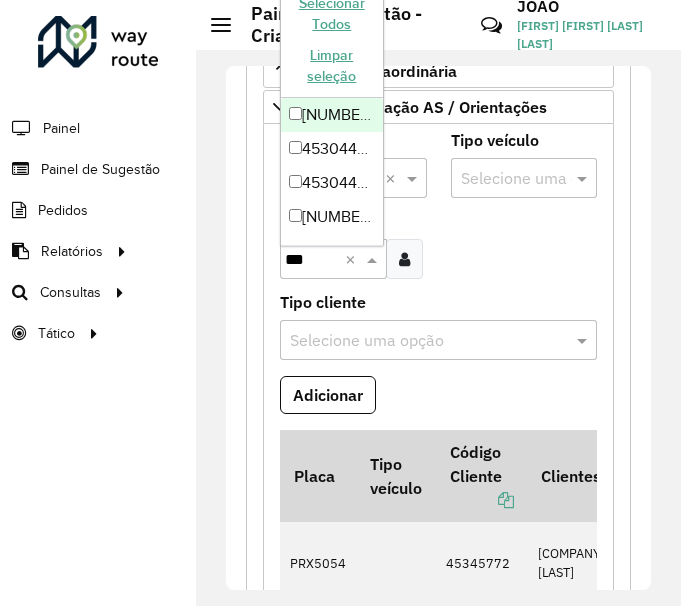 type on "****" 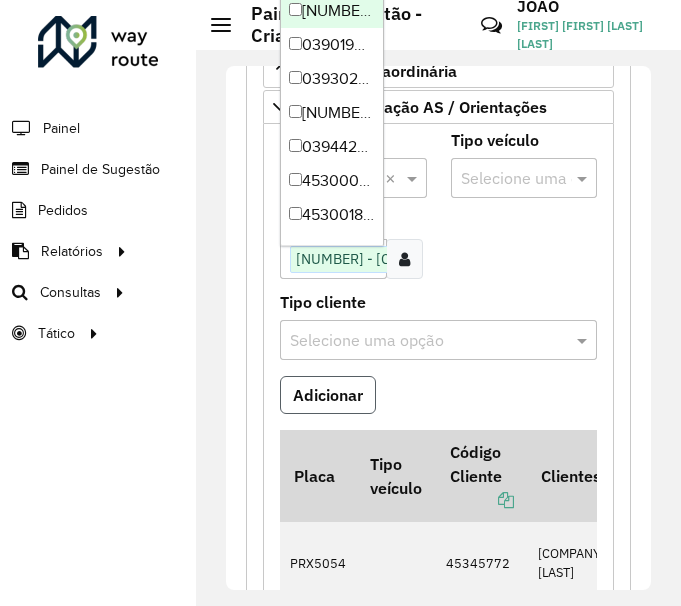 click on "Adicionar" at bounding box center [328, 395] 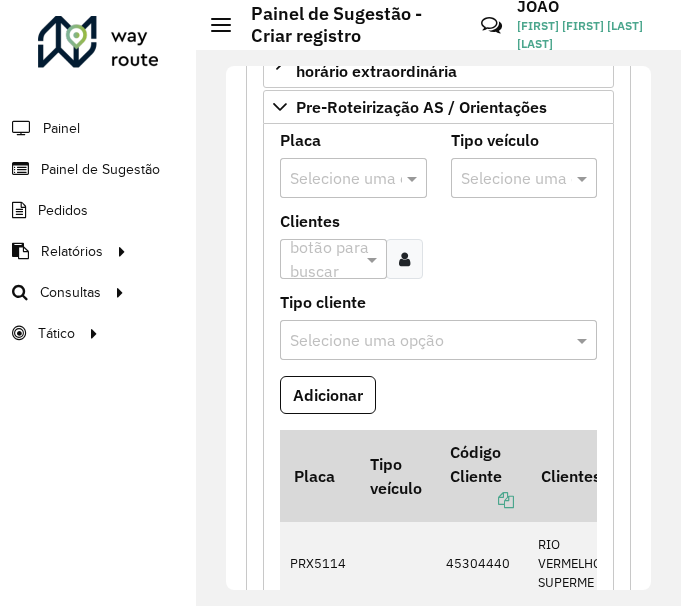 click at bounding box center (333, 179) 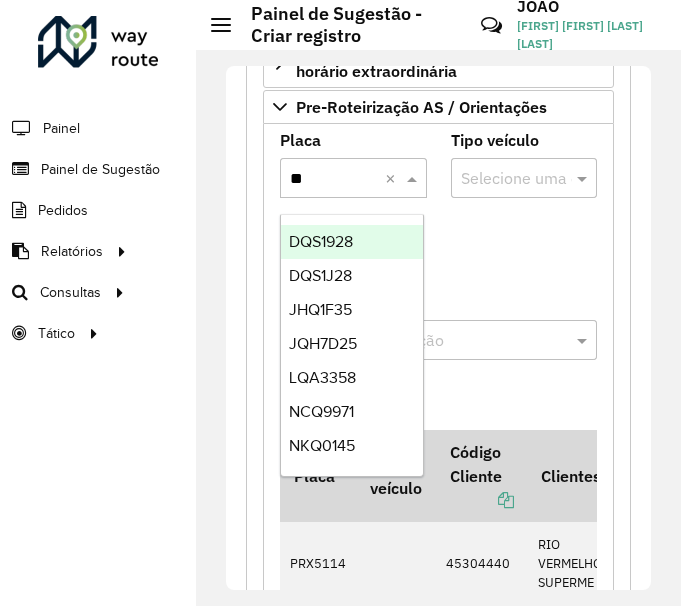 type on "***" 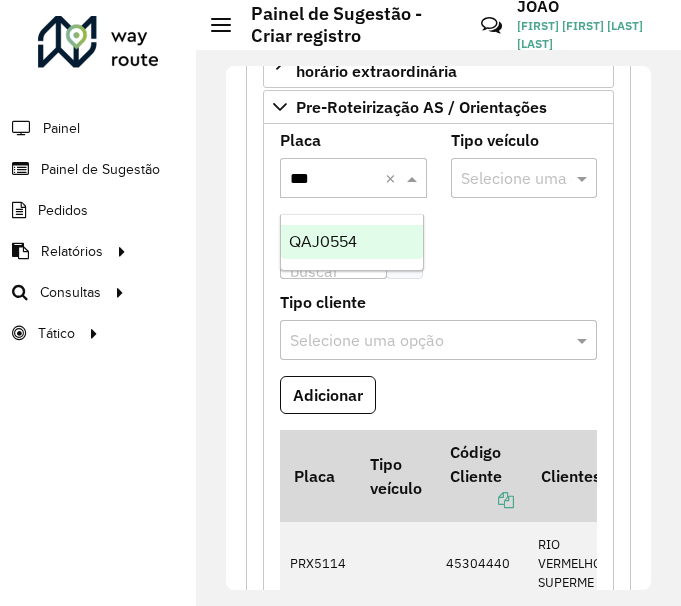 type 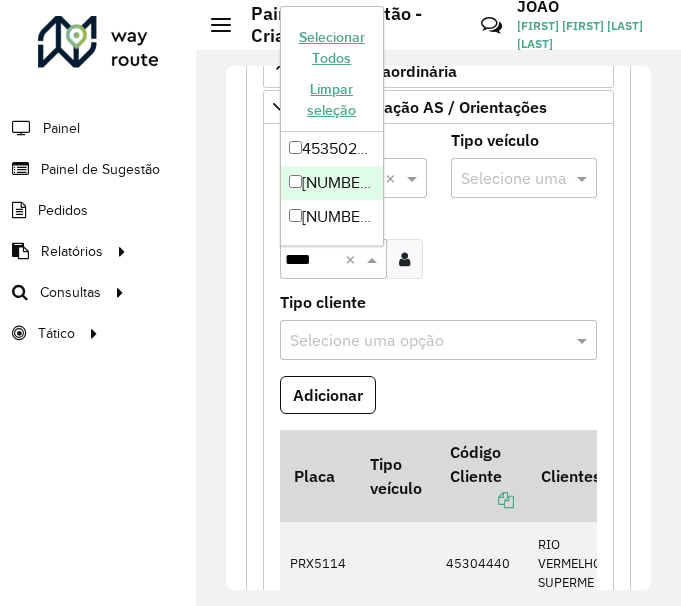 type on "*****" 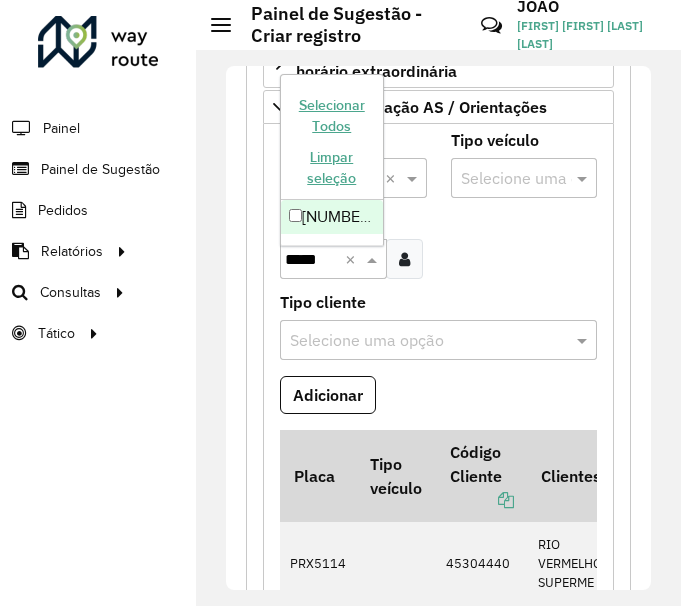 type 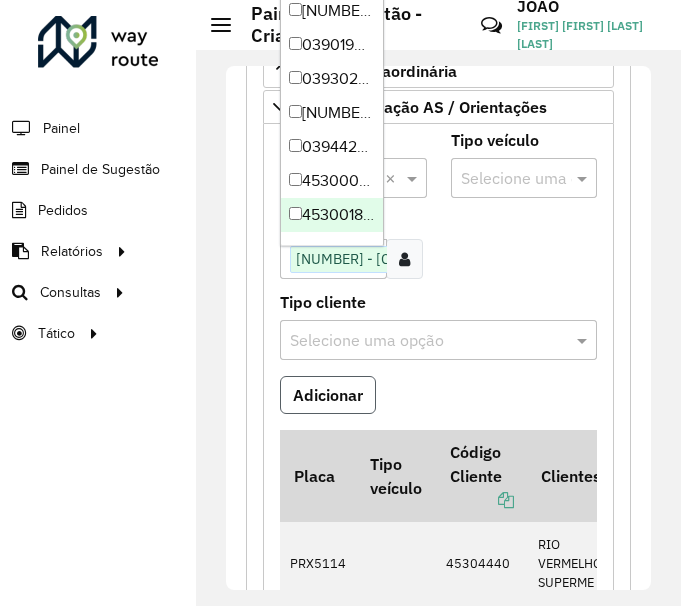 click on "Adicionar" at bounding box center (328, 395) 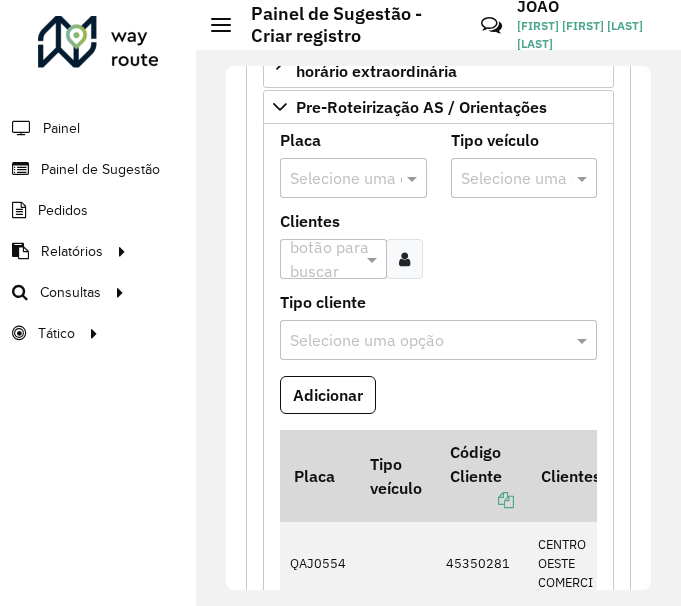 click at bounding box center [333, 179] 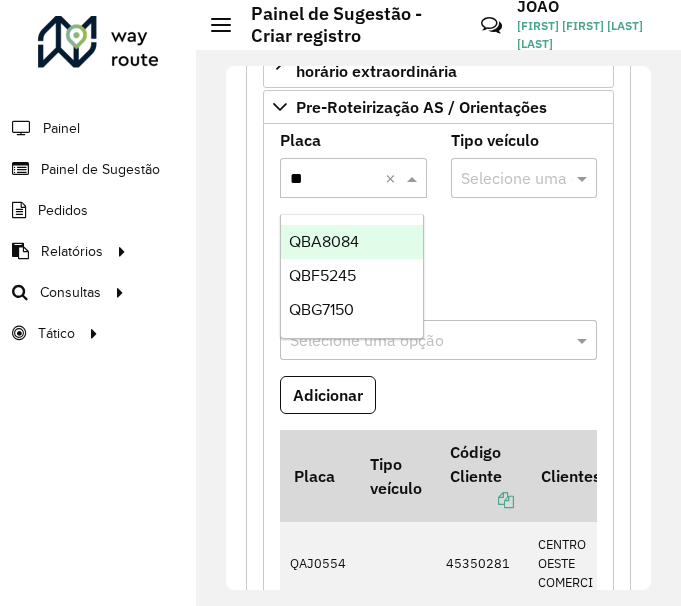 type on "***" 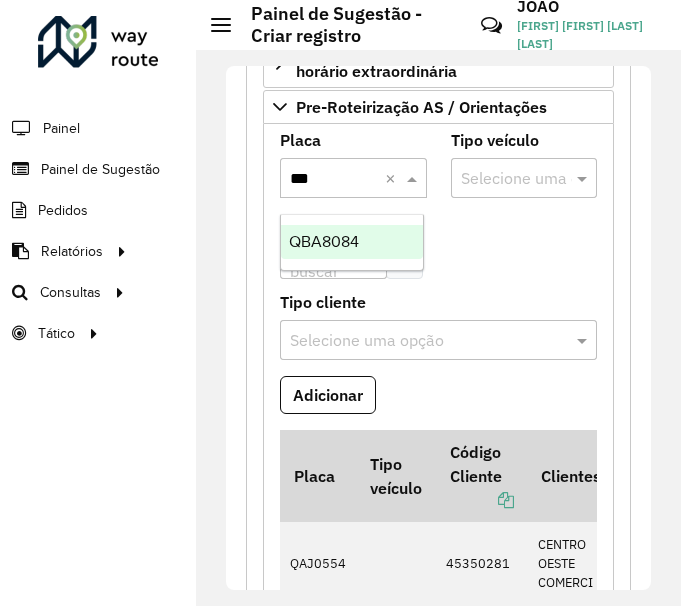 type 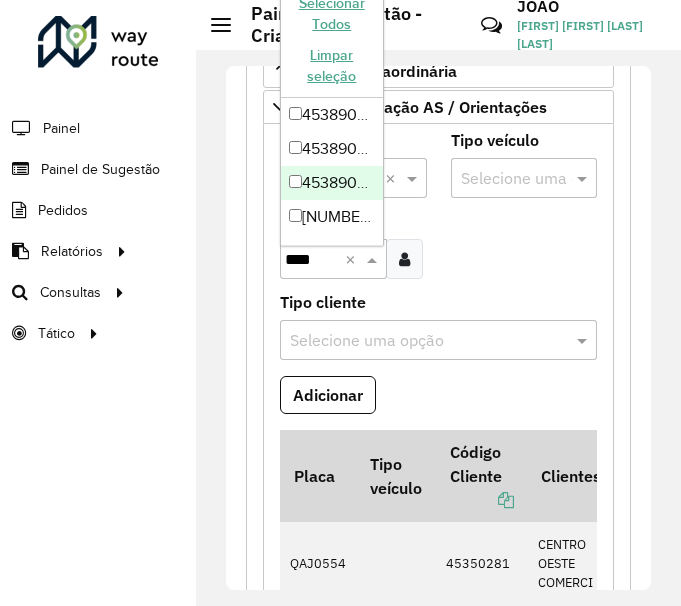 type on "*****" 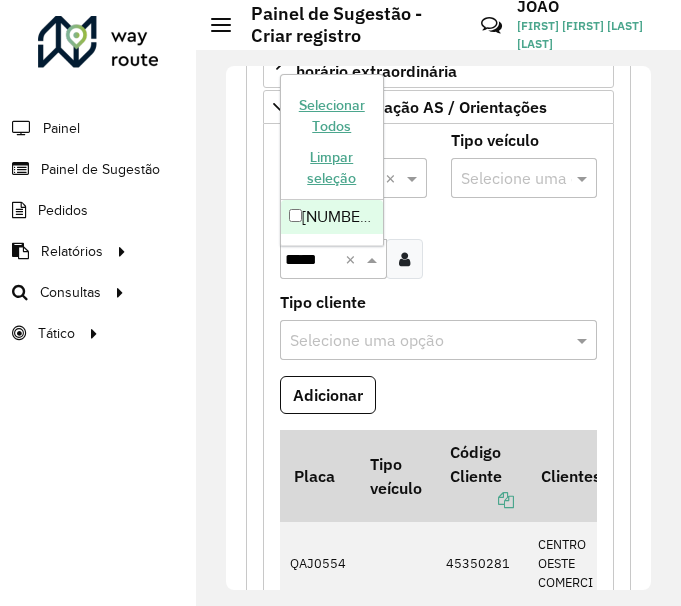 type 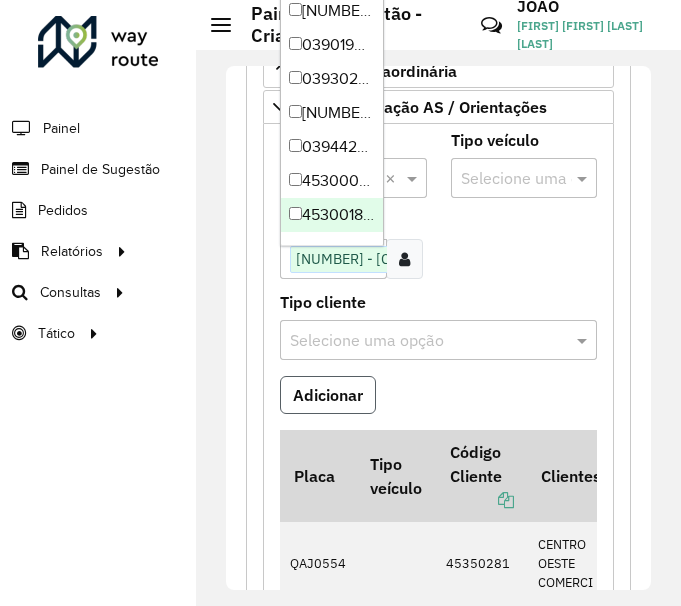 click on "Adicionar" at bounding box center [328, 395] 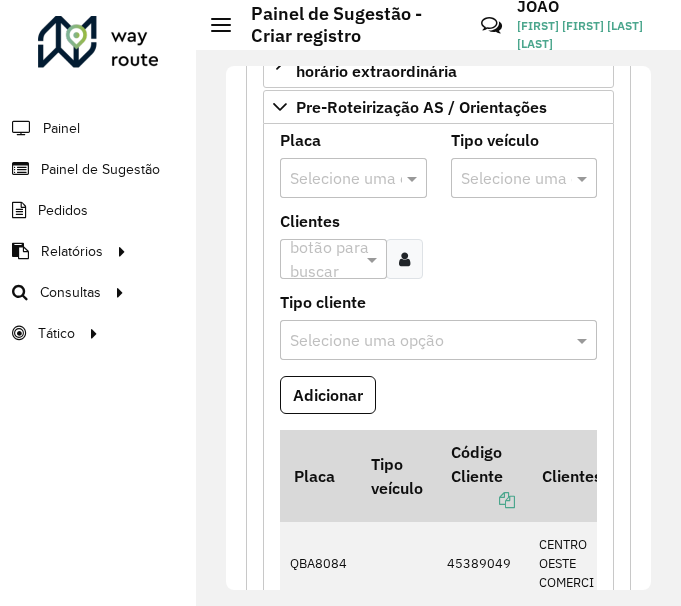 click at bounding box center [333, 179] 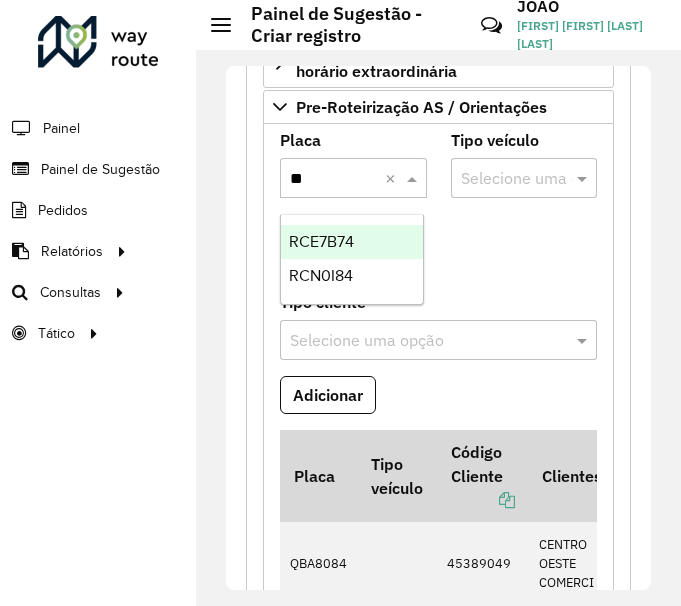 type on "***" 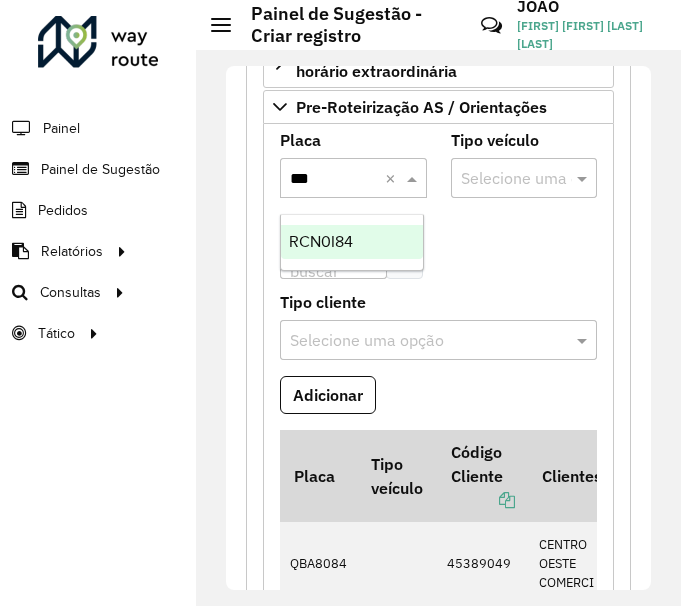 type 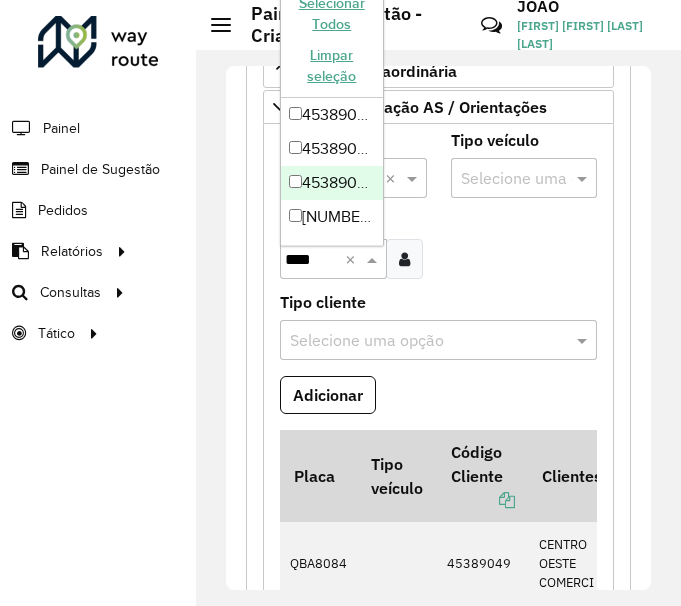 type on "*****" 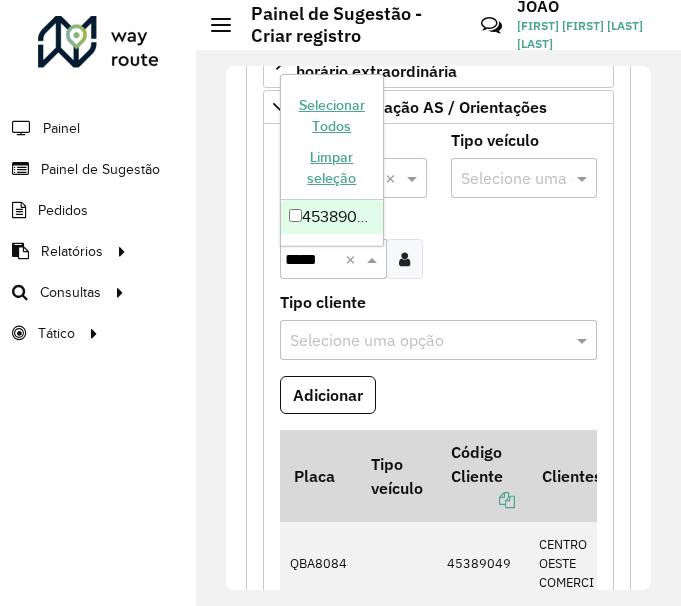type 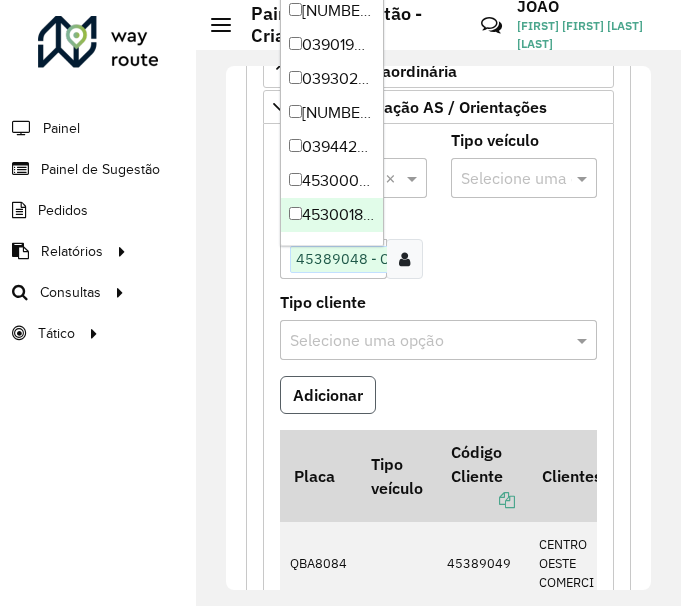 click on "Adicionar" at bounding box center (328, 395) 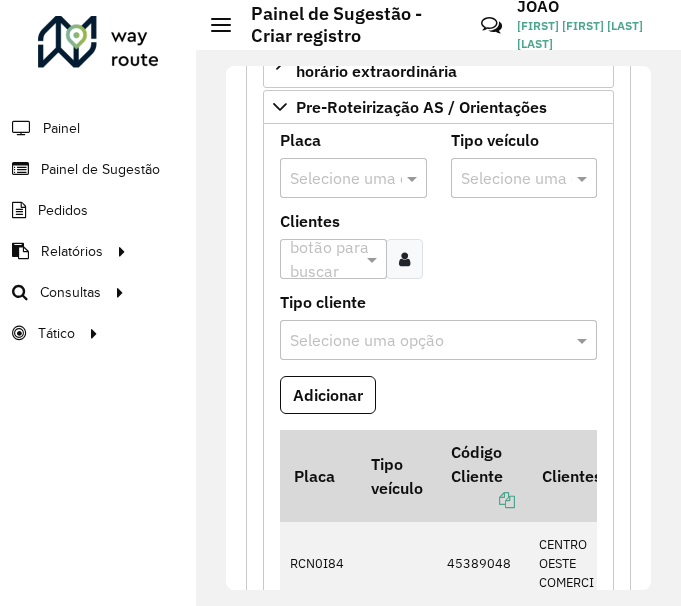 click at bounding box center (333, 179) 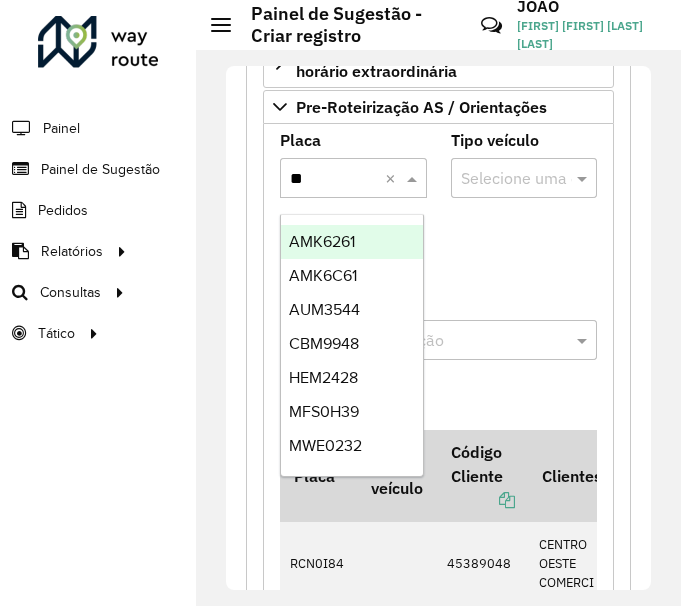 type on "***" 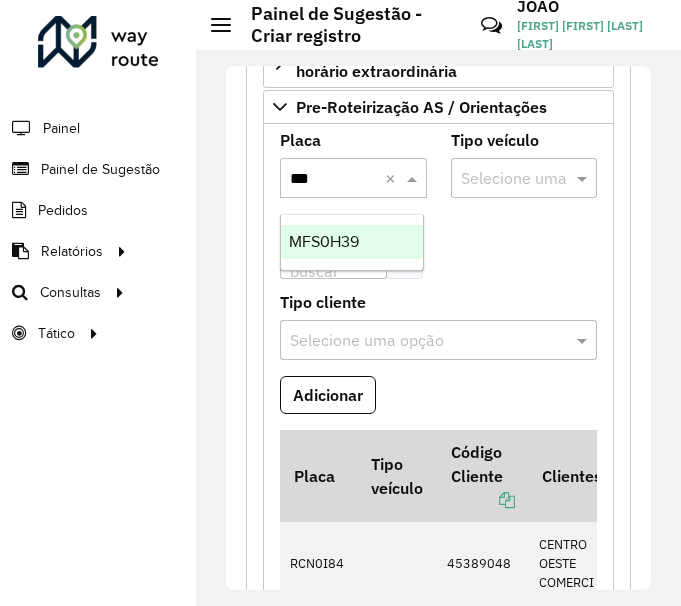 type 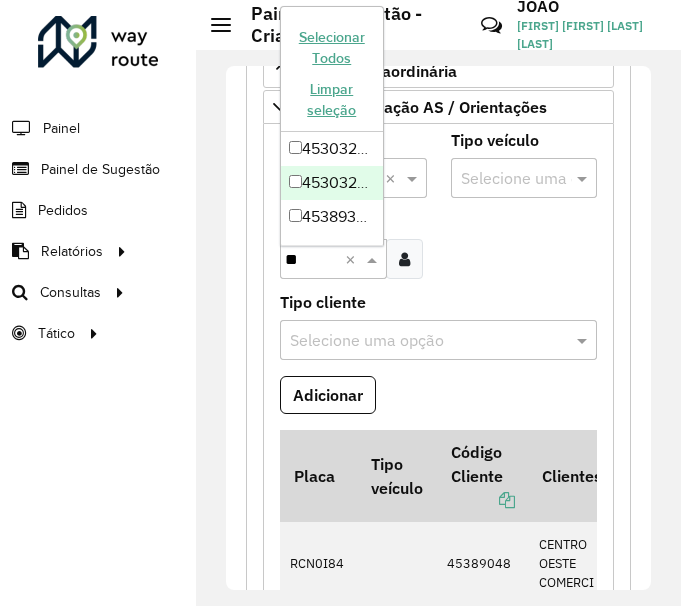 type on "*" 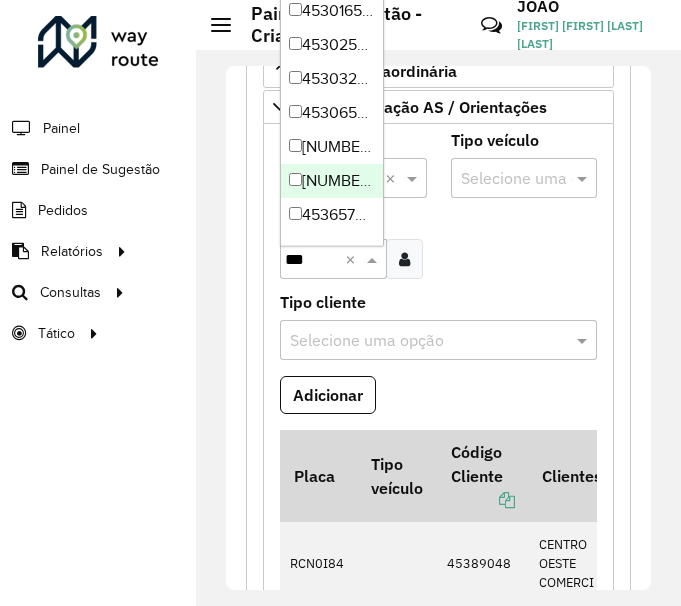 type on "****" 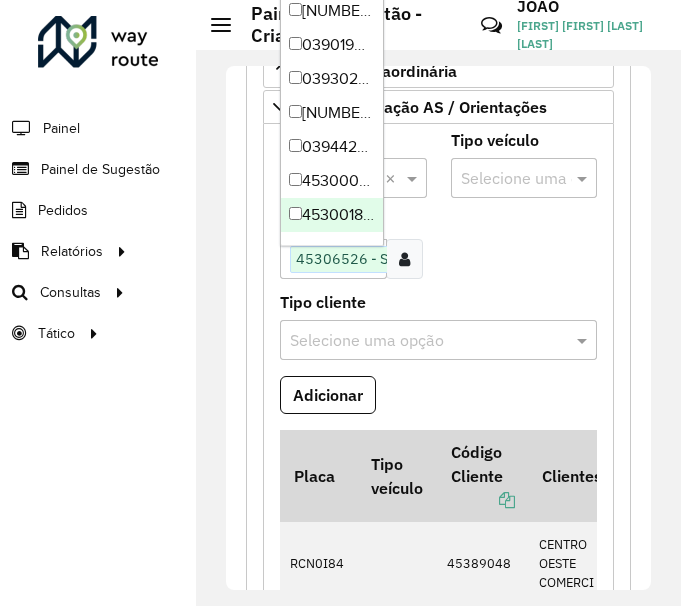 click on "Tipo cliente" at bounding box center [323, 302] 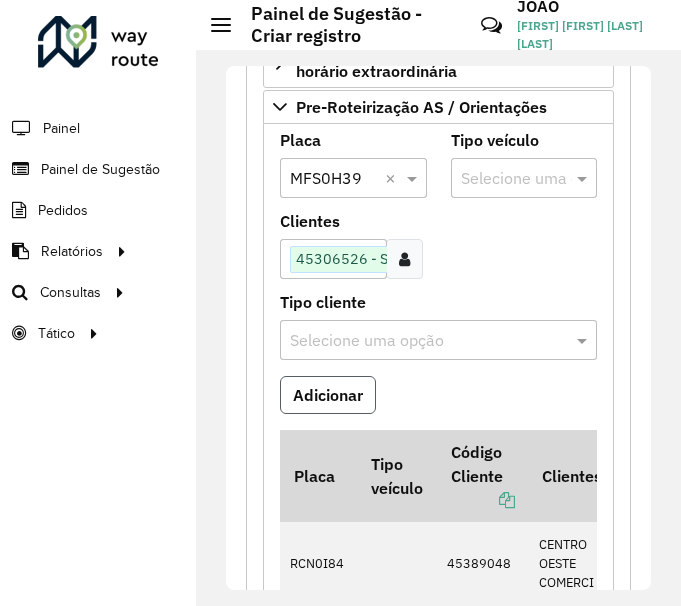 click on "Adicionar" at bounding box center [328, 395] 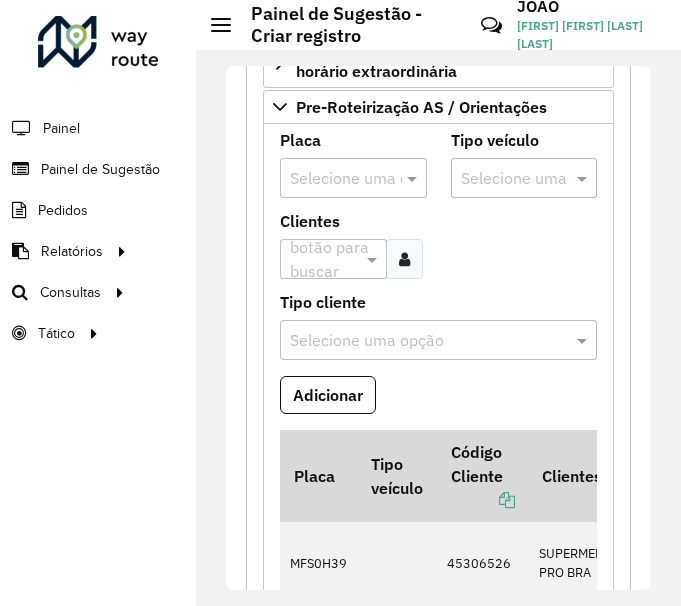 click at bounding box center (333, 179) 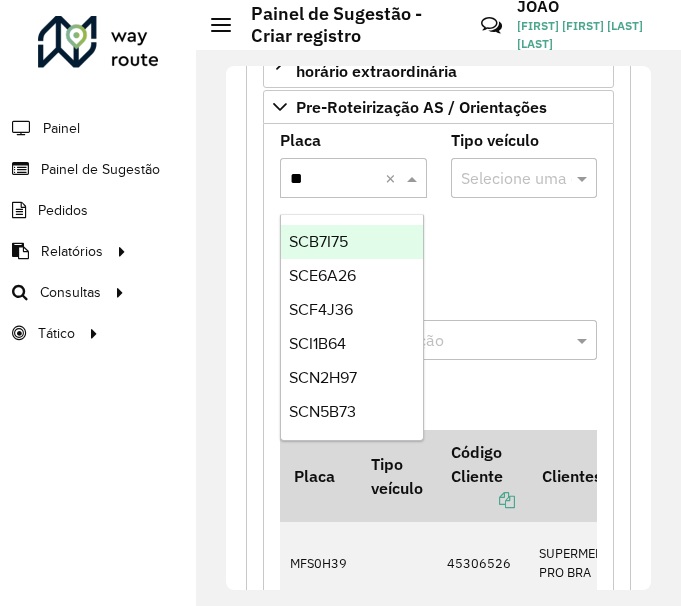 type on "***" 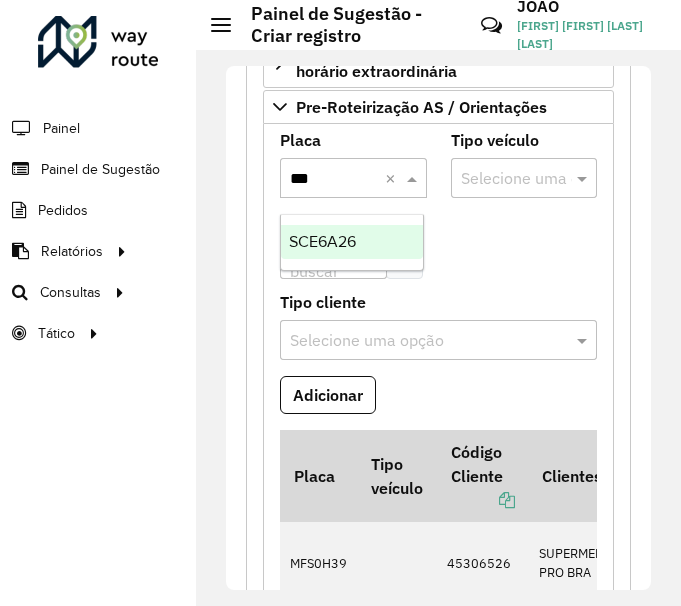 click on "SCE6A26" at bounding box center (322, 241) 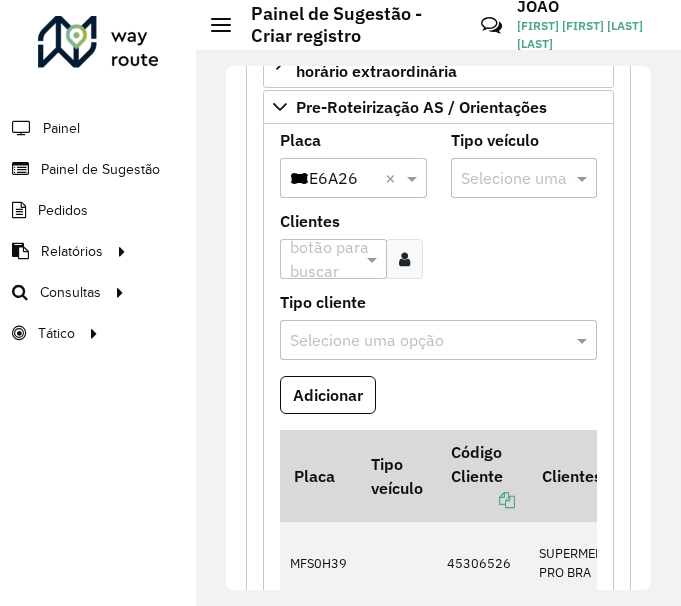 type 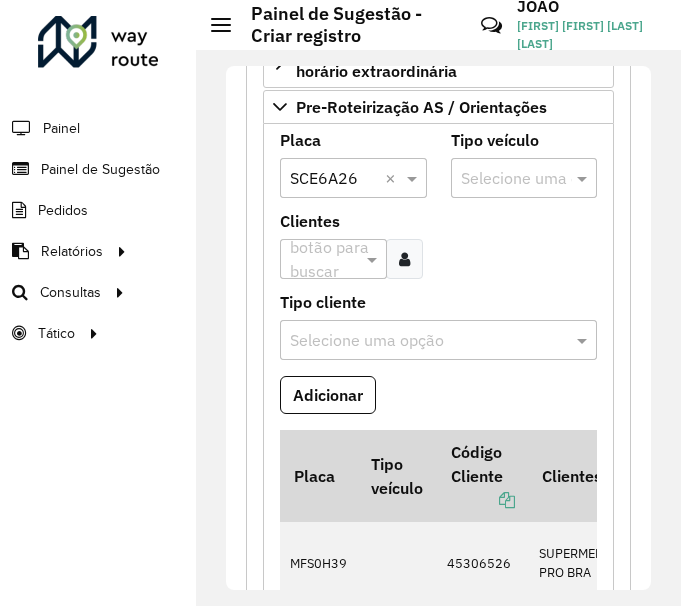 click at bounding box center [323, 260] 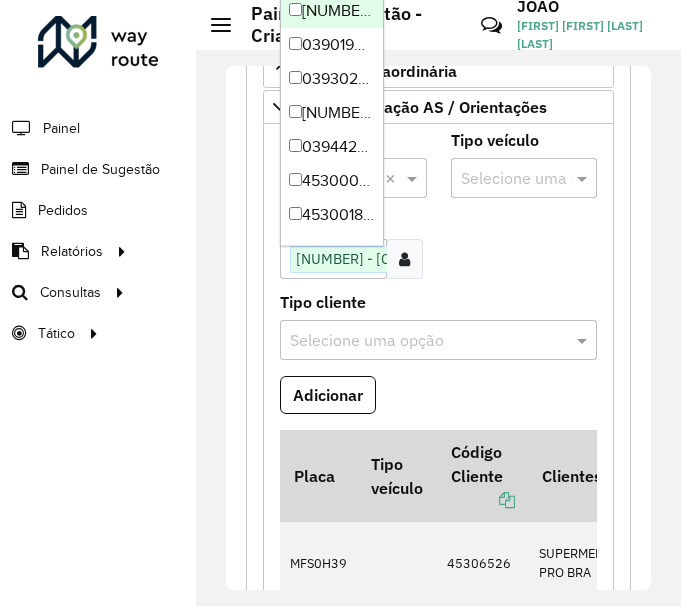scroll, scrollTop: 0, scrollLeft: 7, axis: horizontal 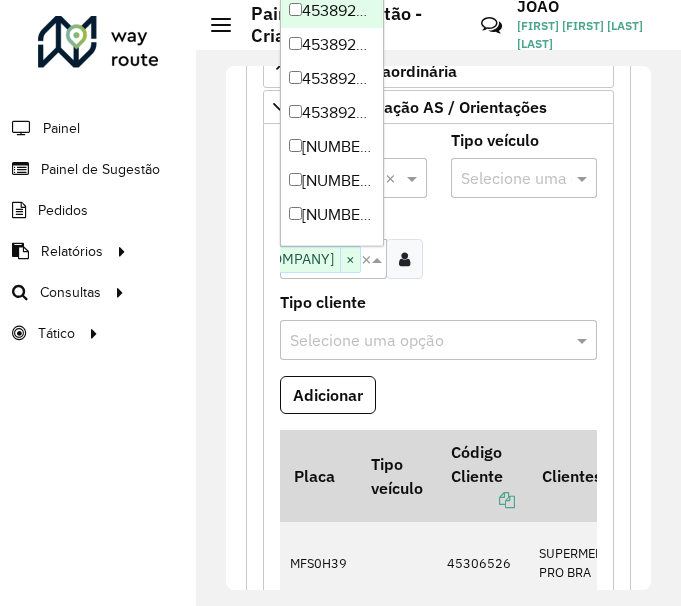 type on "*****" 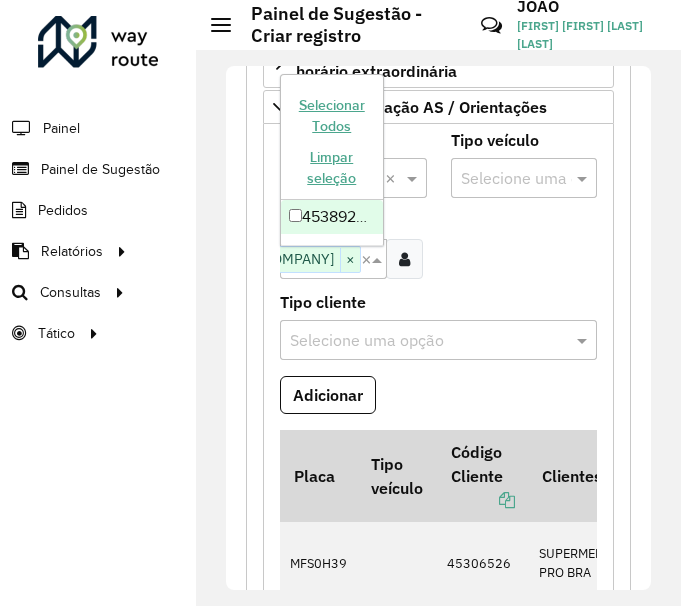 scroll, scrollTop: 0, scrollLeft: 46, axis: horizontal 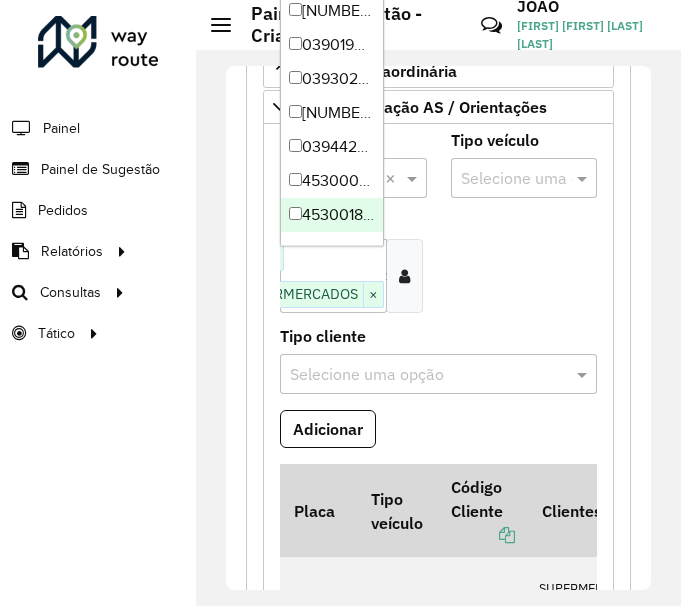 click on "Clientes  Clique no botão para buscar clientes [NUMBER] - [COMPANY] × [NUMBER] - [COMPANY] × ×" at bounding box center (353, 271) 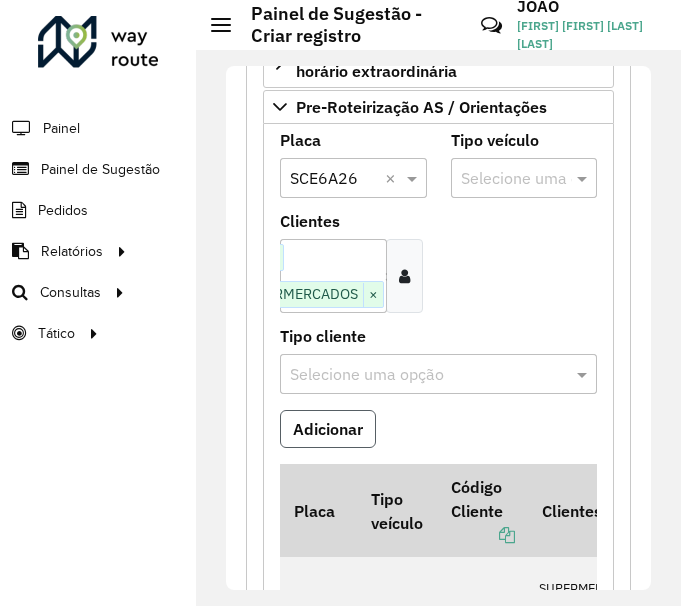 click on "Adicionar" at bounding box center [328, 429] 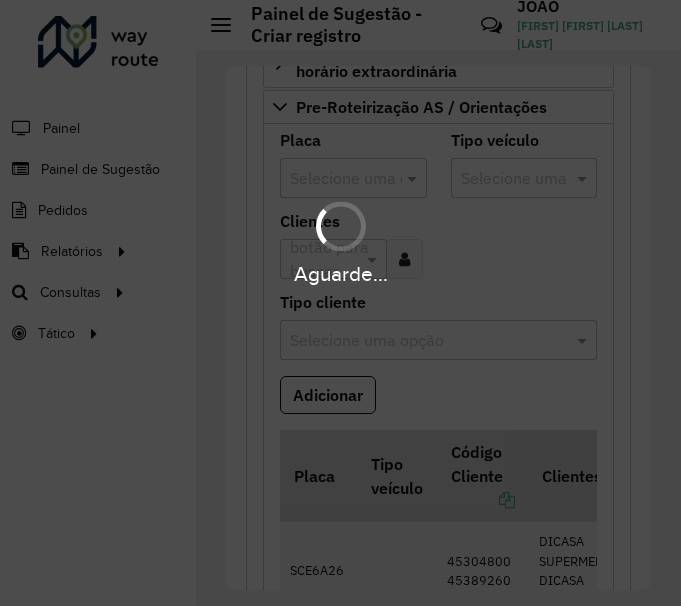 scroll, scrollTop: 0, scrollLeft: 0, axis: both 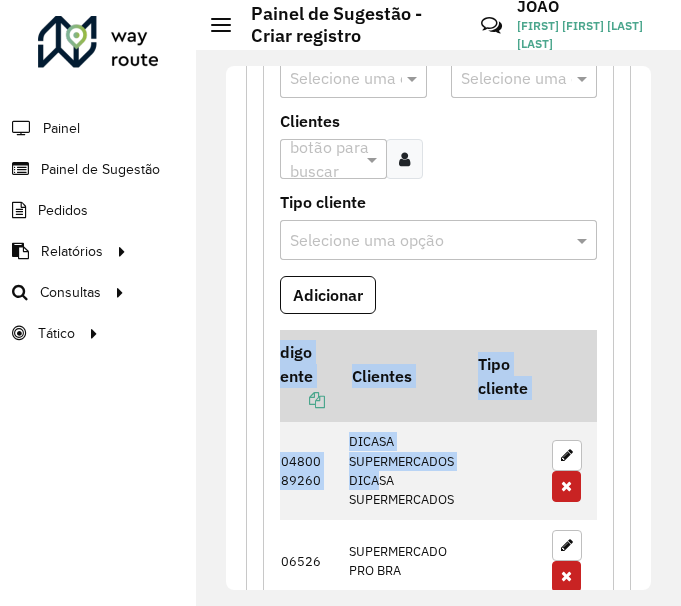 drag, startPoint x: 559, startPoint y: 480, endPoint x: 641, endPoint y: 483, distance: 82.05486 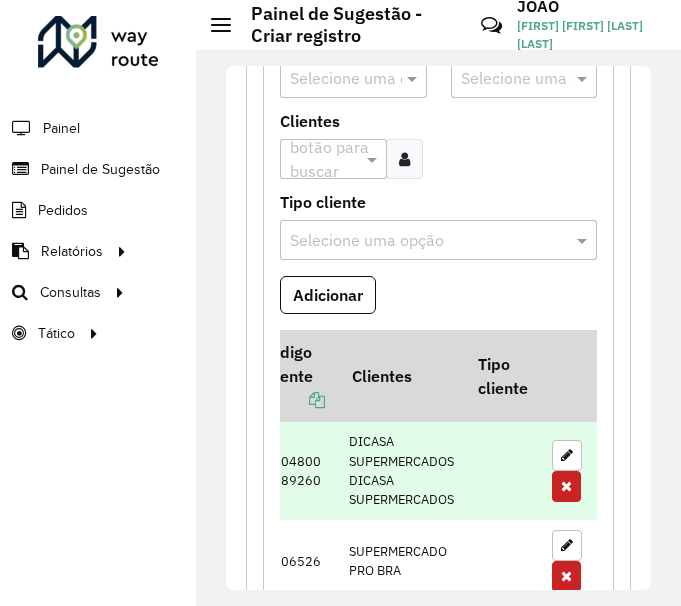 click on "[COMPANY]  [COMPANY]" at bounding box center (401, 471) 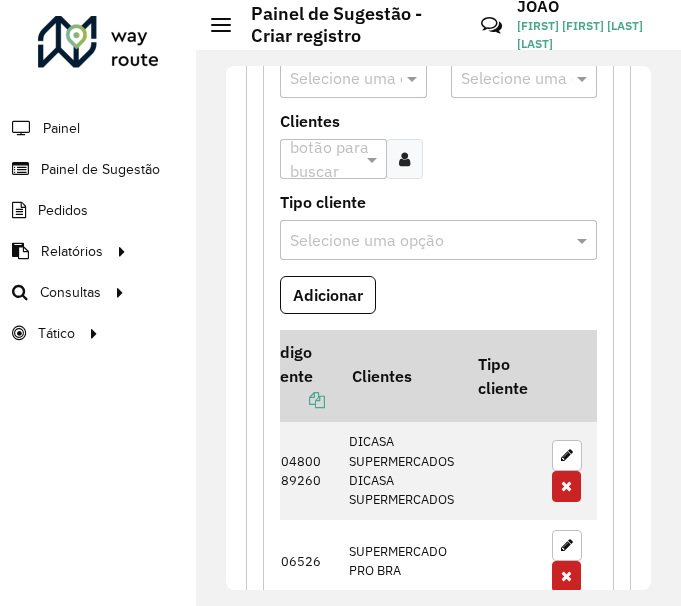 scroll, scrollTop: 1626, scrollLeft: 0, axis: vertical 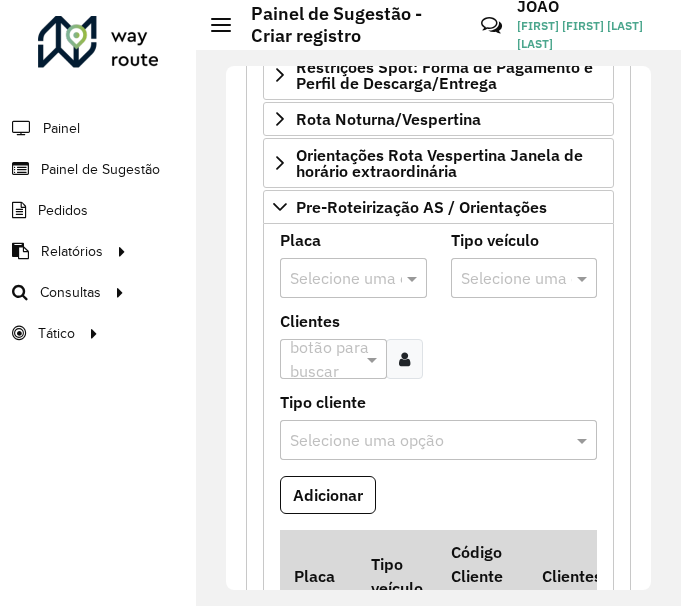 drag, startPoint x: 408, startPoint y: 560, endPoint x: 135, endPoint y: 547, distance: 273.30936 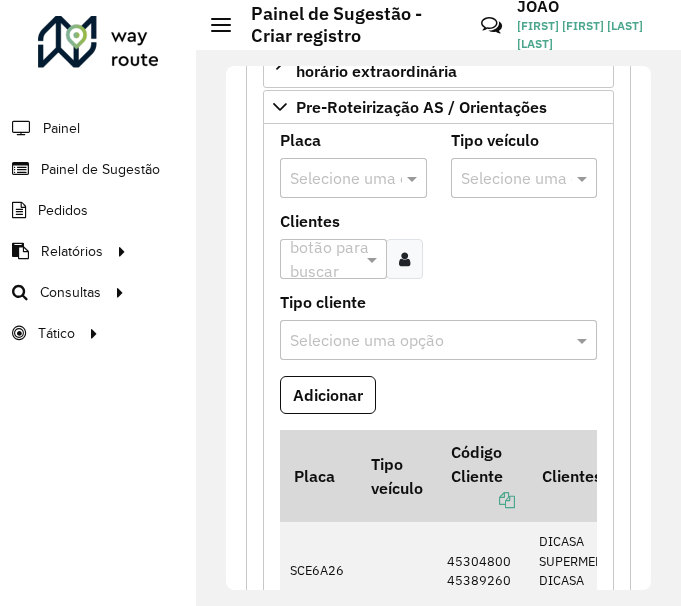 click at bounding box center (333, 179) 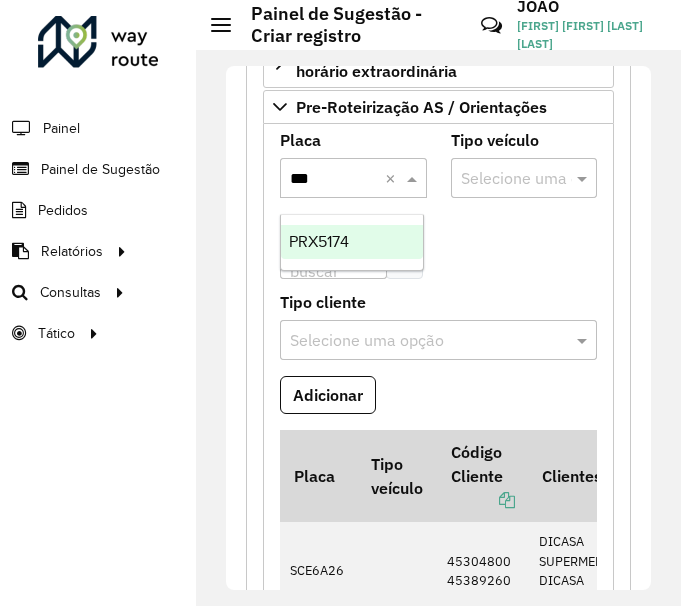 type on "****" 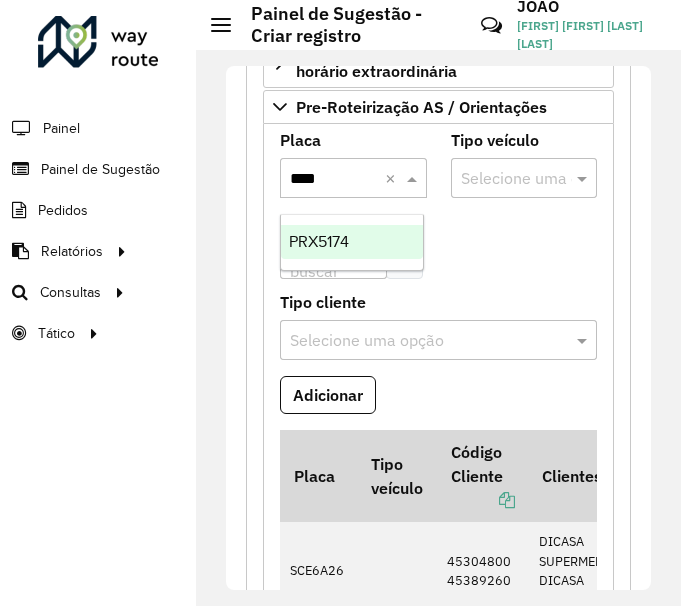 type 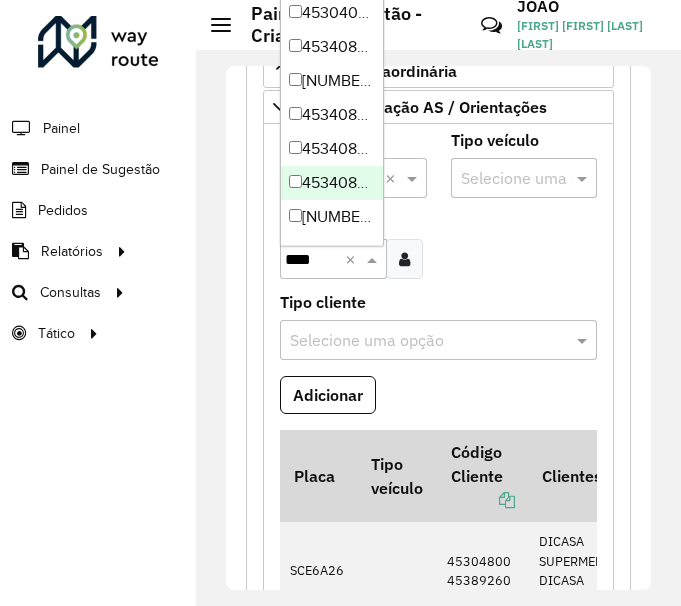 type on "*****" 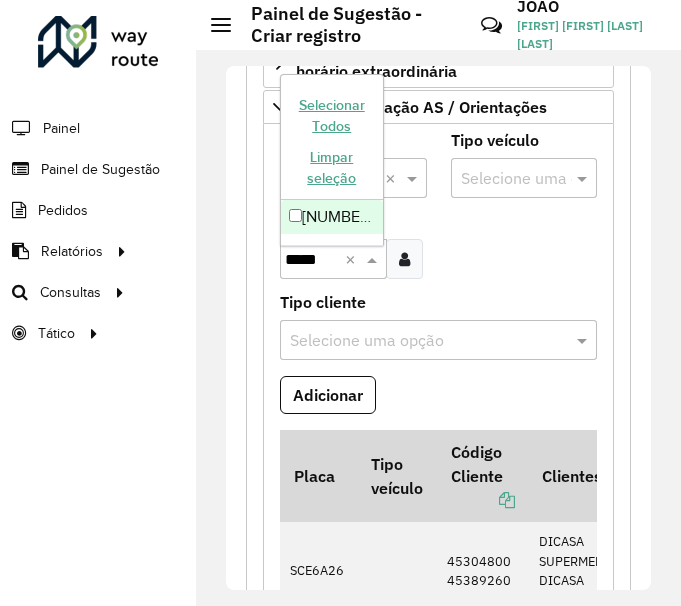 click on "[NUMBER] - [COMPANY] [LAST]" at bounding box center (332, 217) 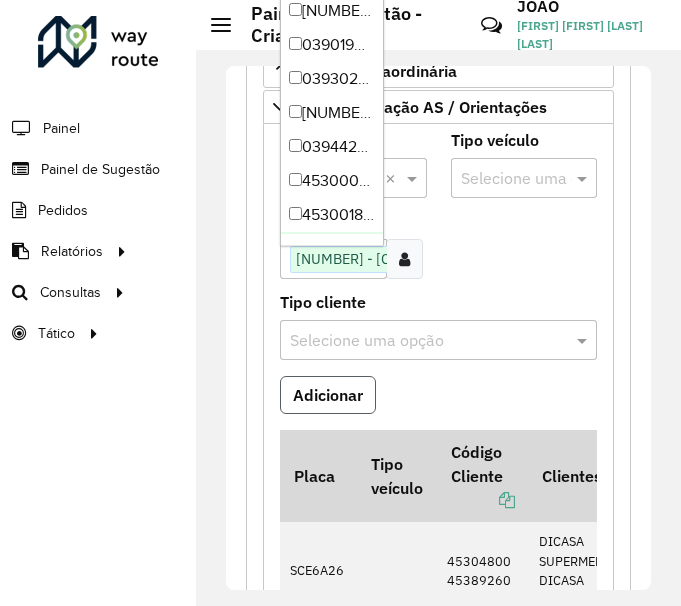 click on "Adicionar" at bounding box center (328, 395) 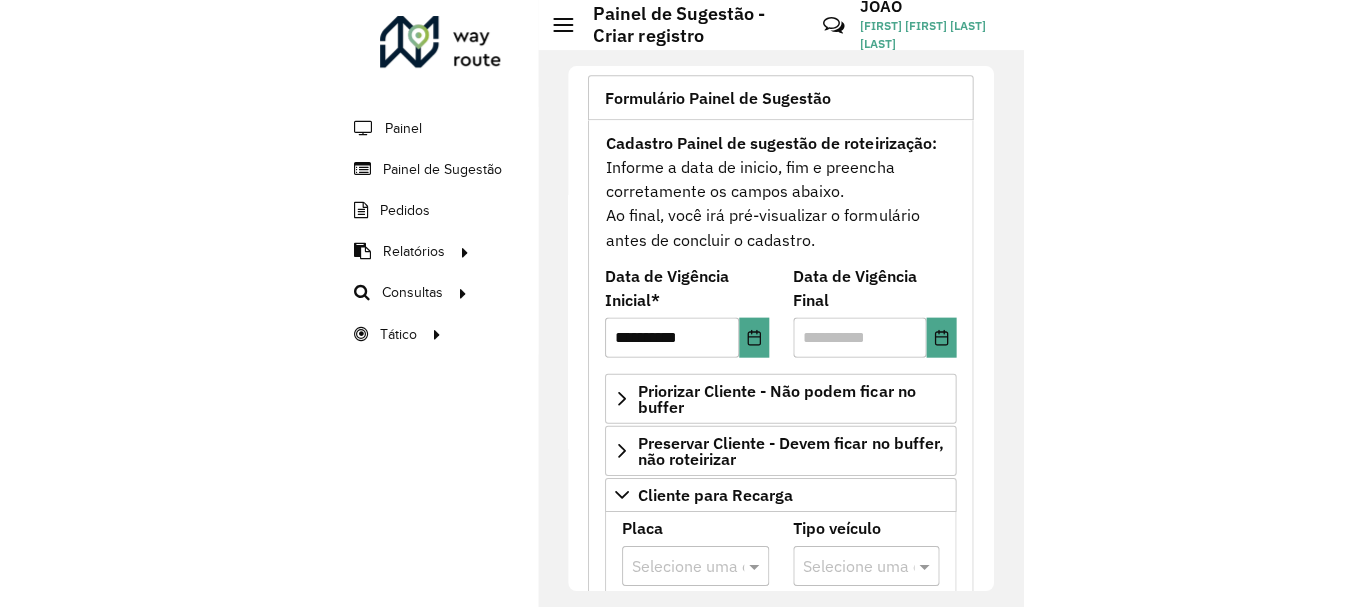 scroll, scrollTop: 0, scrollLeft: 0, axis: both 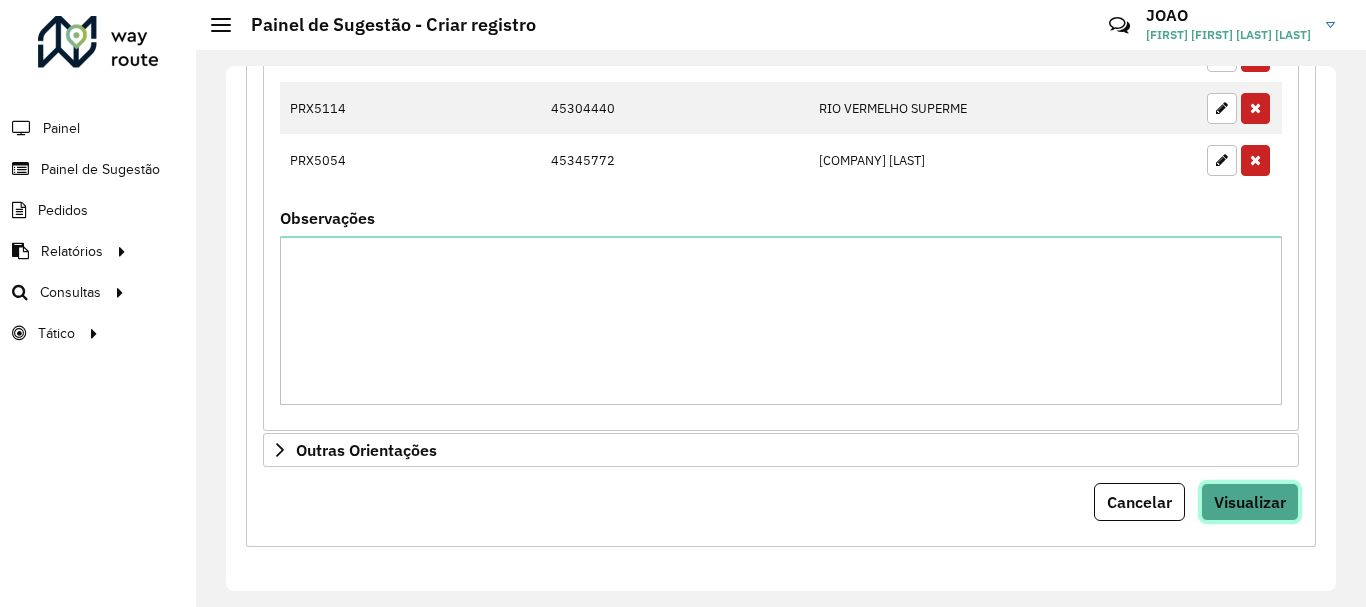 click on "Visualizar" at bounding box center [1250, 502] 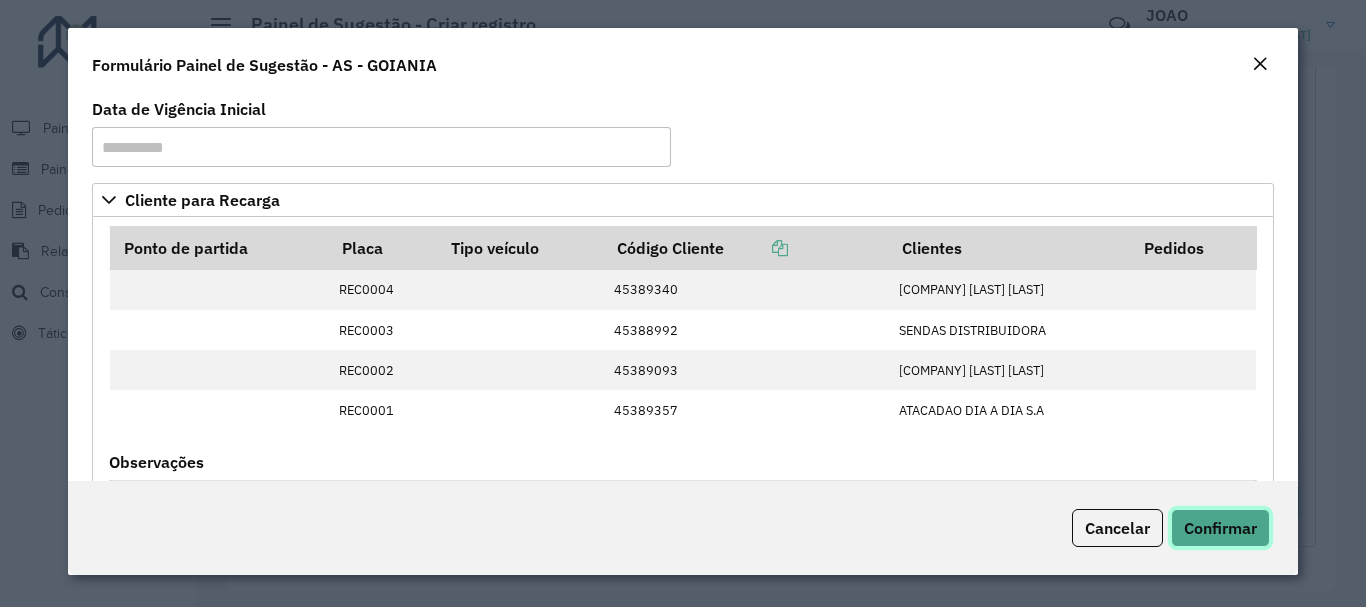 click on "Confirmar" 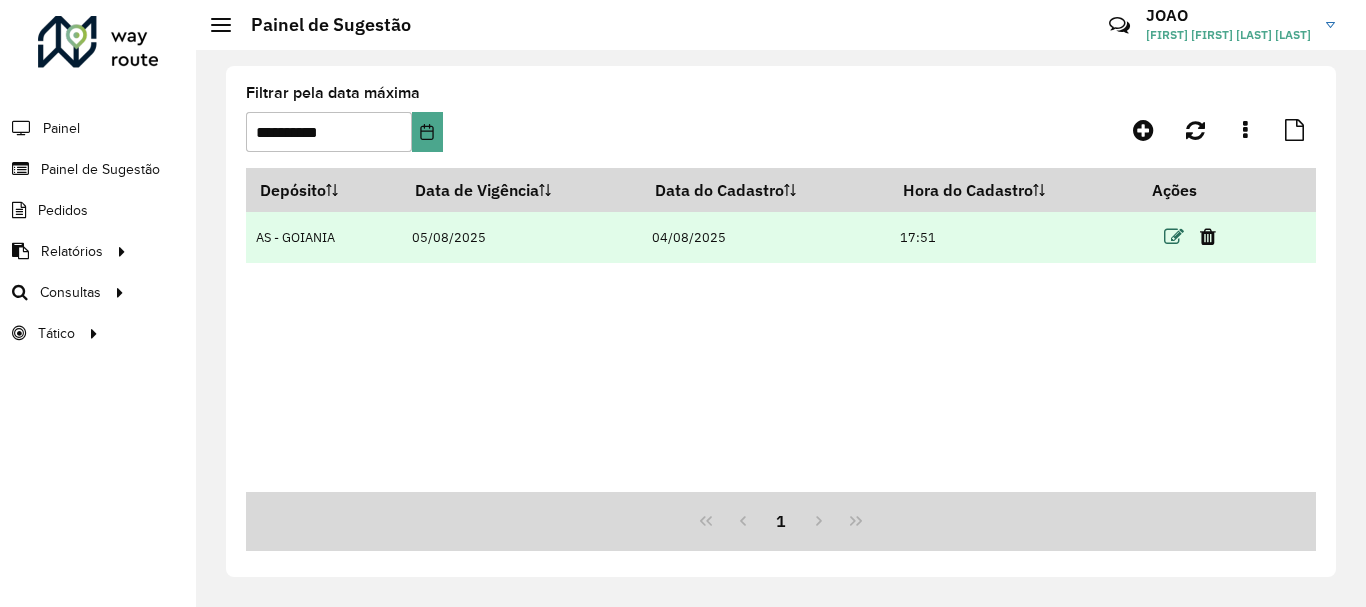 click at bounding box center [1174, 237] 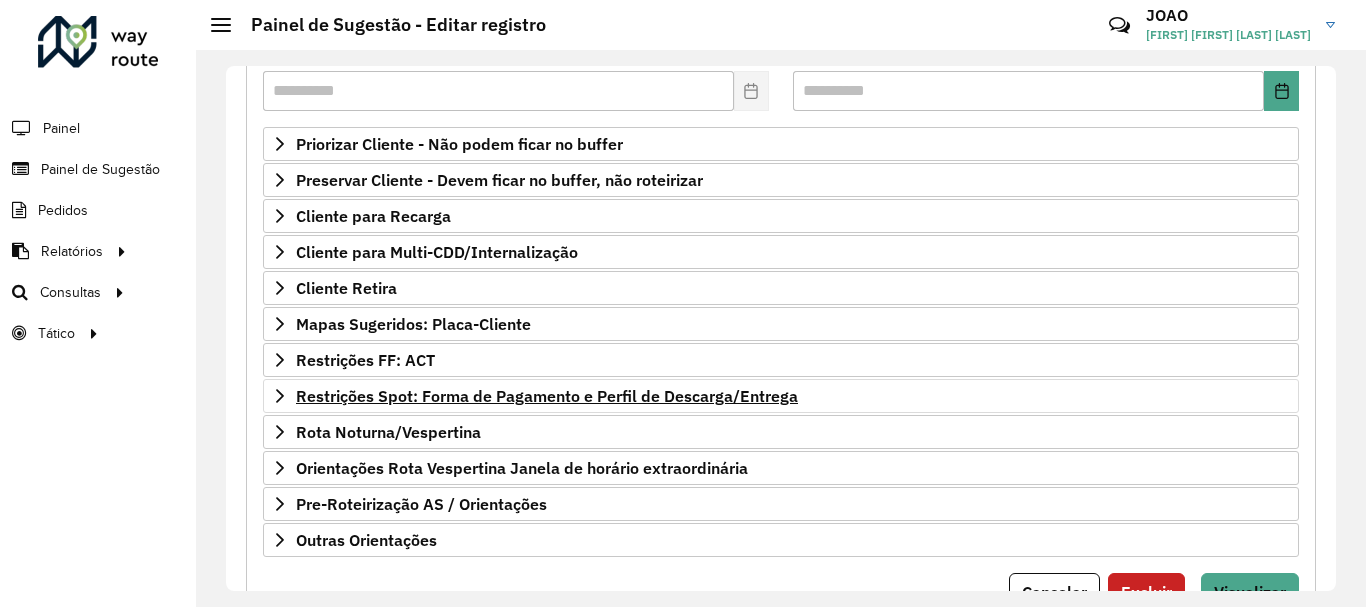 scroll, scrollTop: 390, scrollLeft: 0, axis: vertical 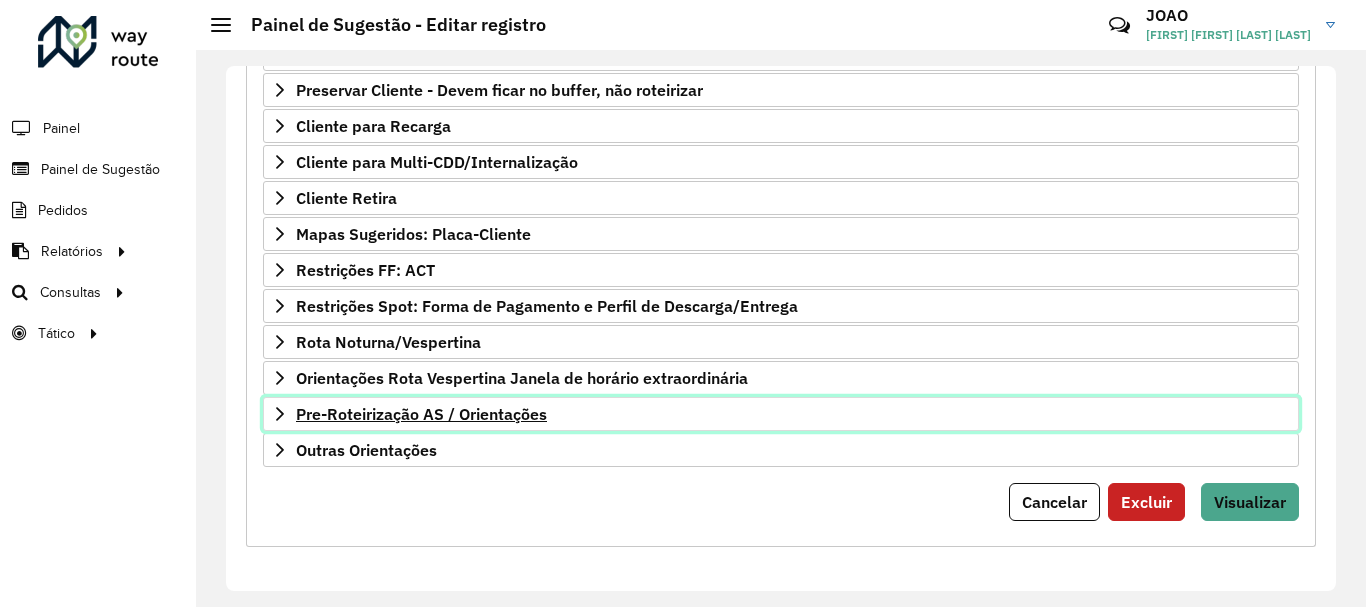 click on "Pre-Roteirização AS / Orientações" at bounding box center [421, 414] 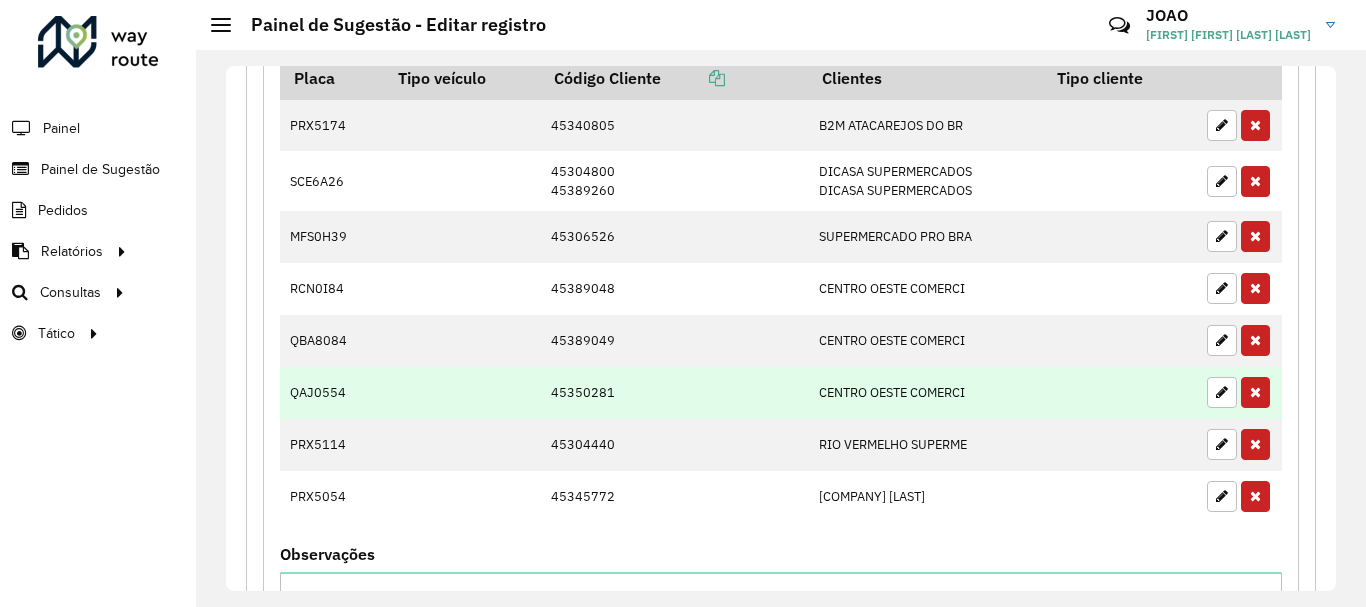 scroll, scrollTop: 1190, scrollLeft: 0, axis: vertical 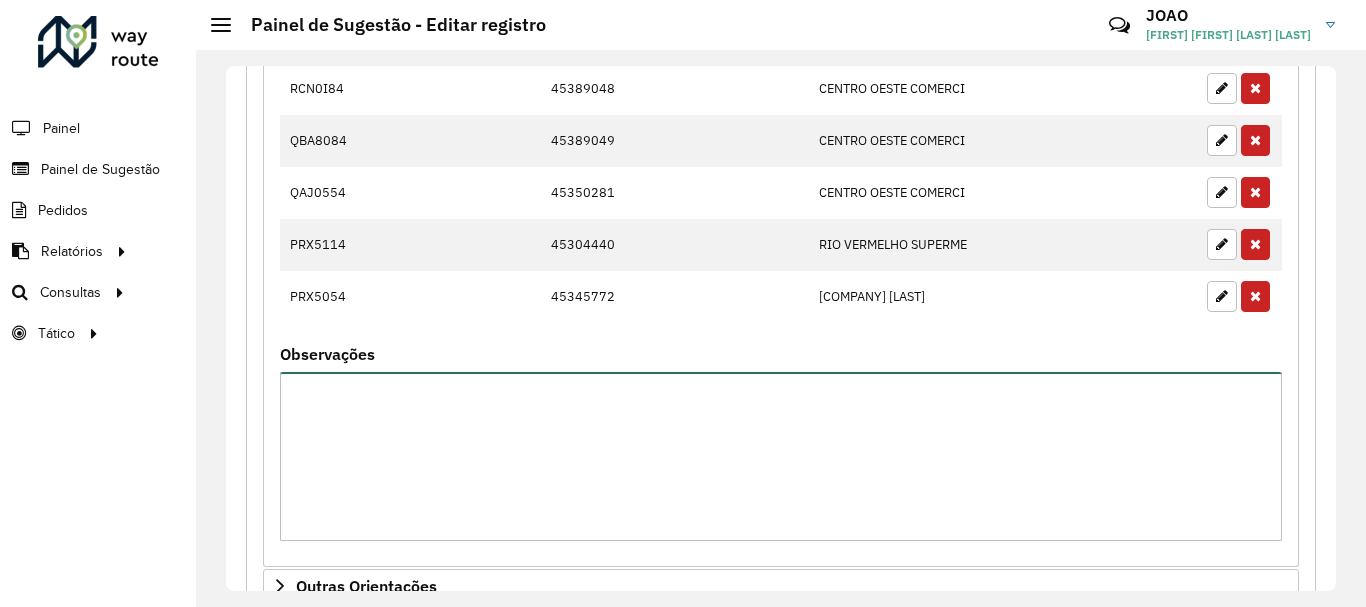 click on "Observações" at bounding box center [781, 456] 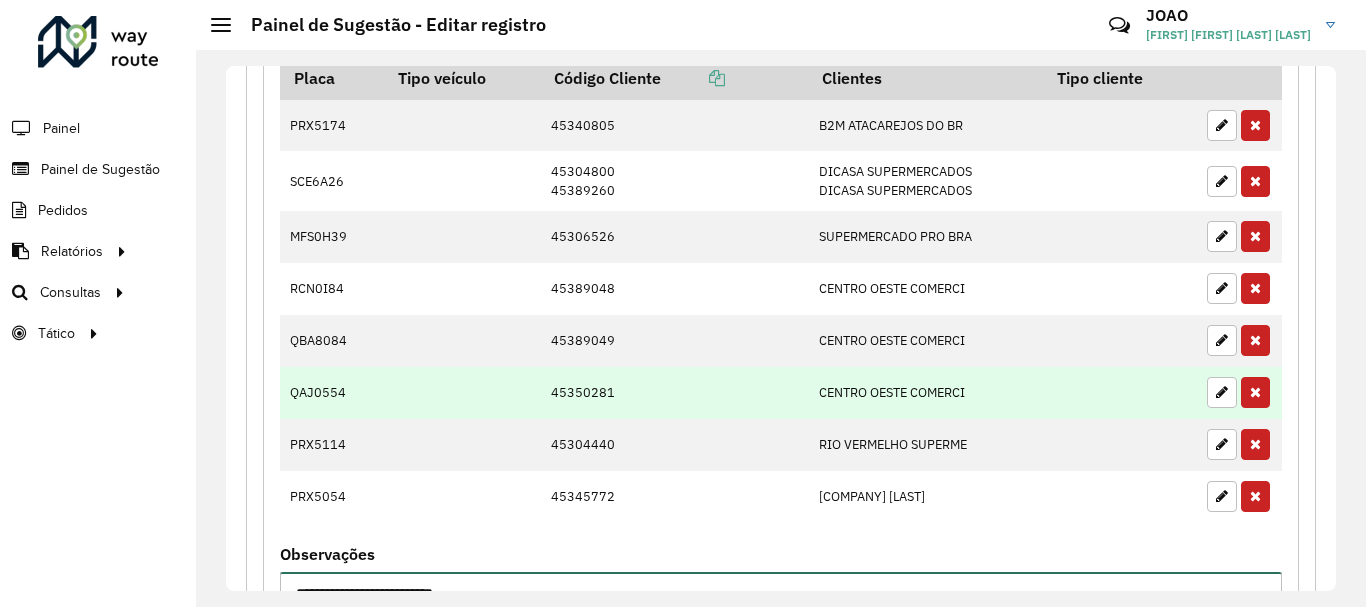 scroll, scrollTop: 1190, scrollLeft: 0, axis: vertical 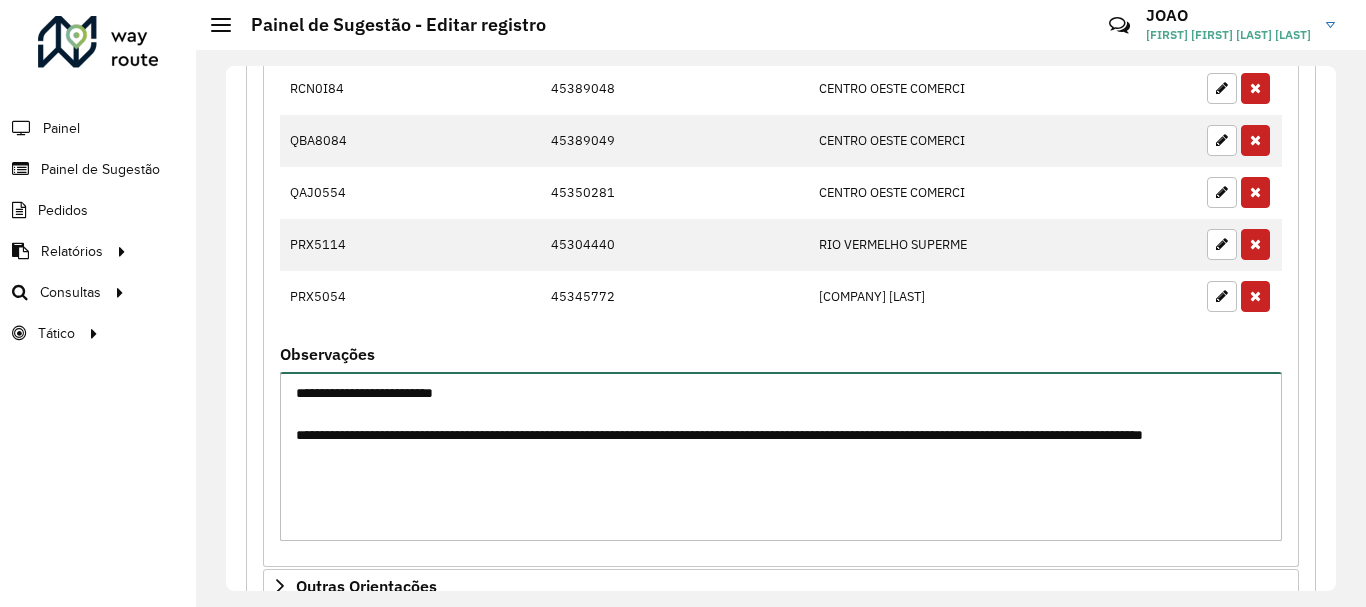 type on "**********" 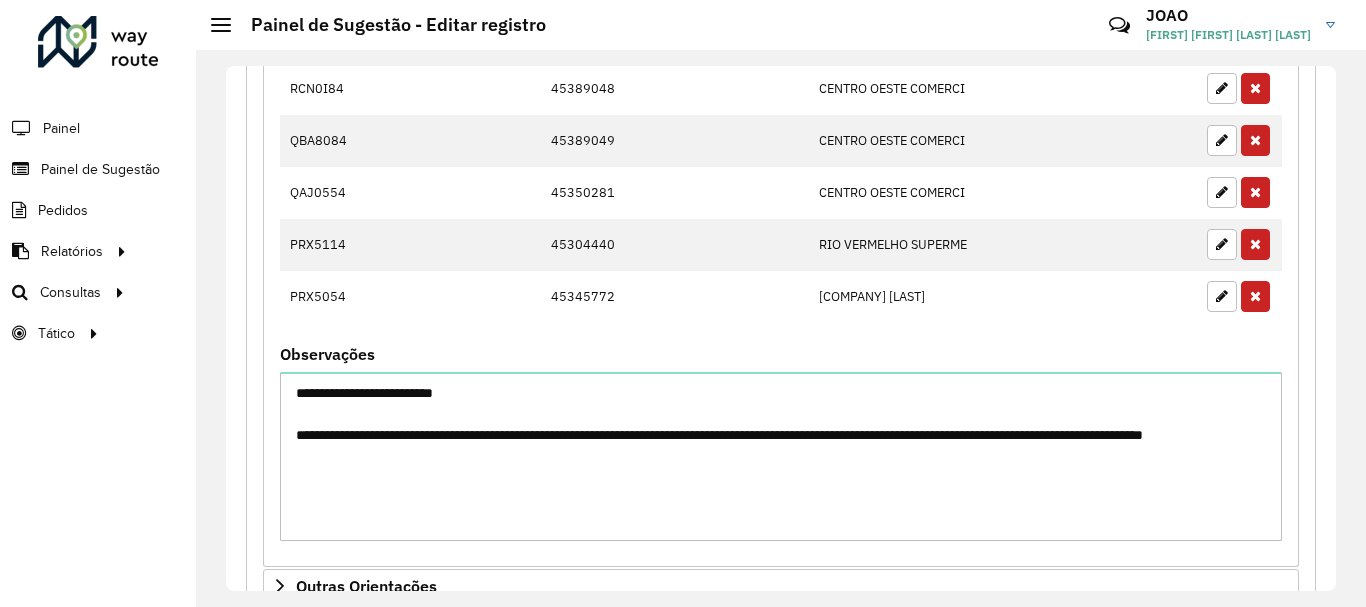 click on "**********" 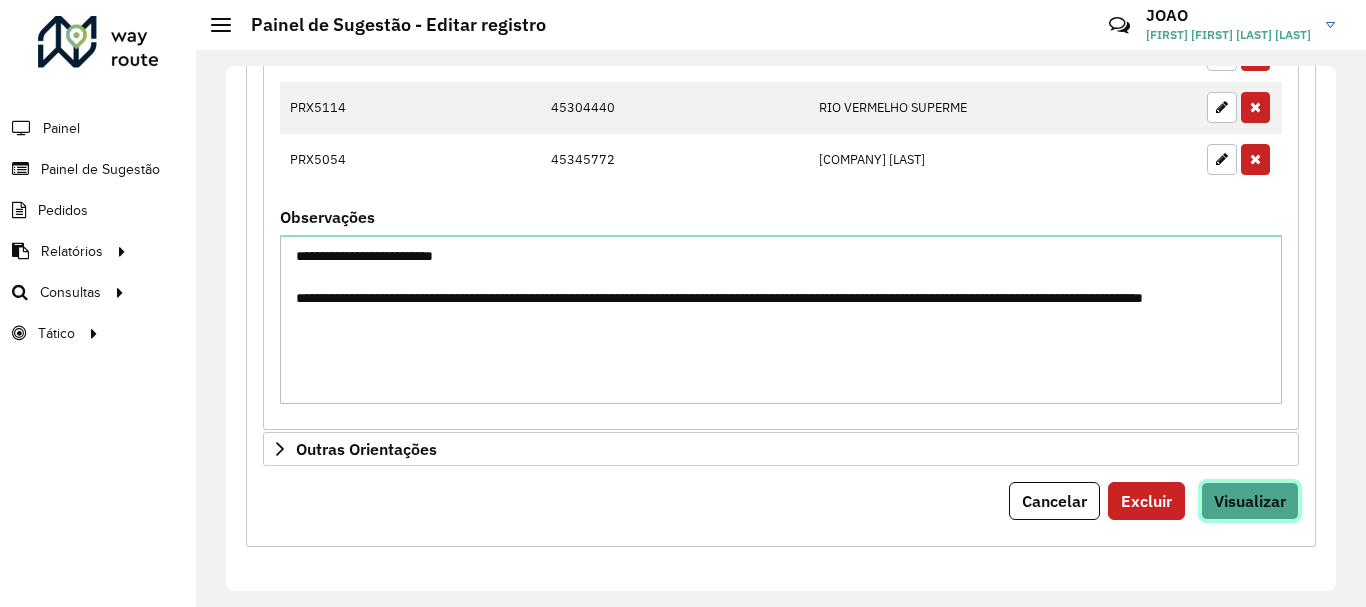 click on "Visualizar" at bounding box center (1250, 501) 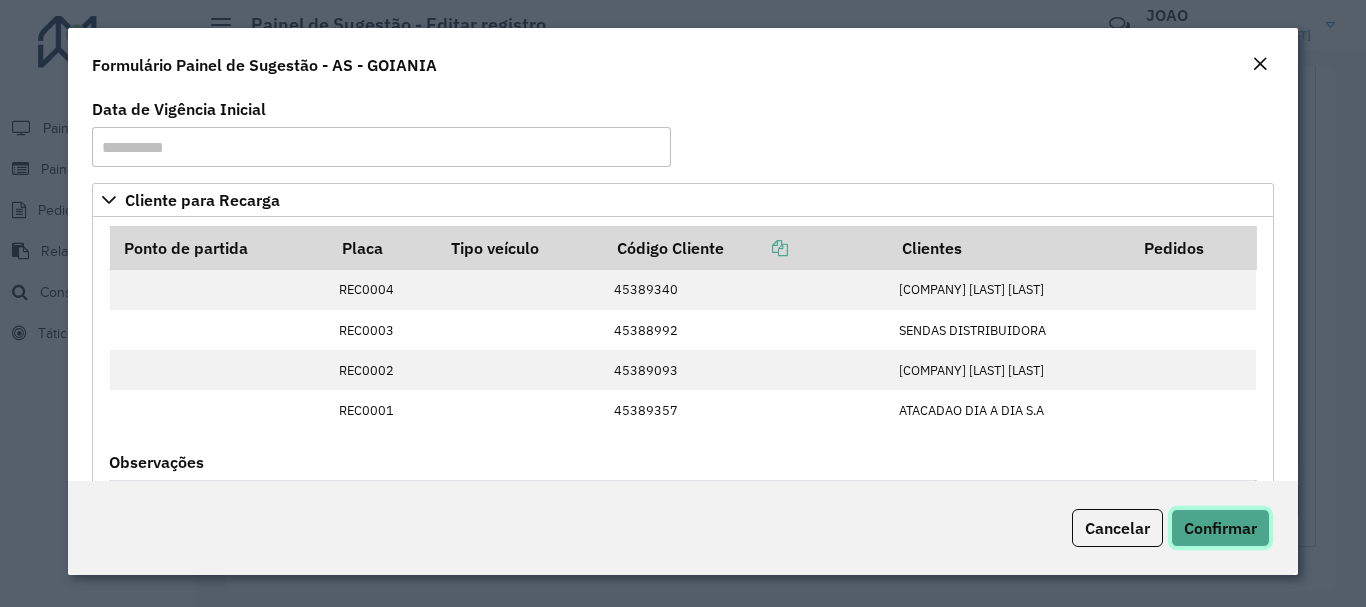 click on "Confirmar" 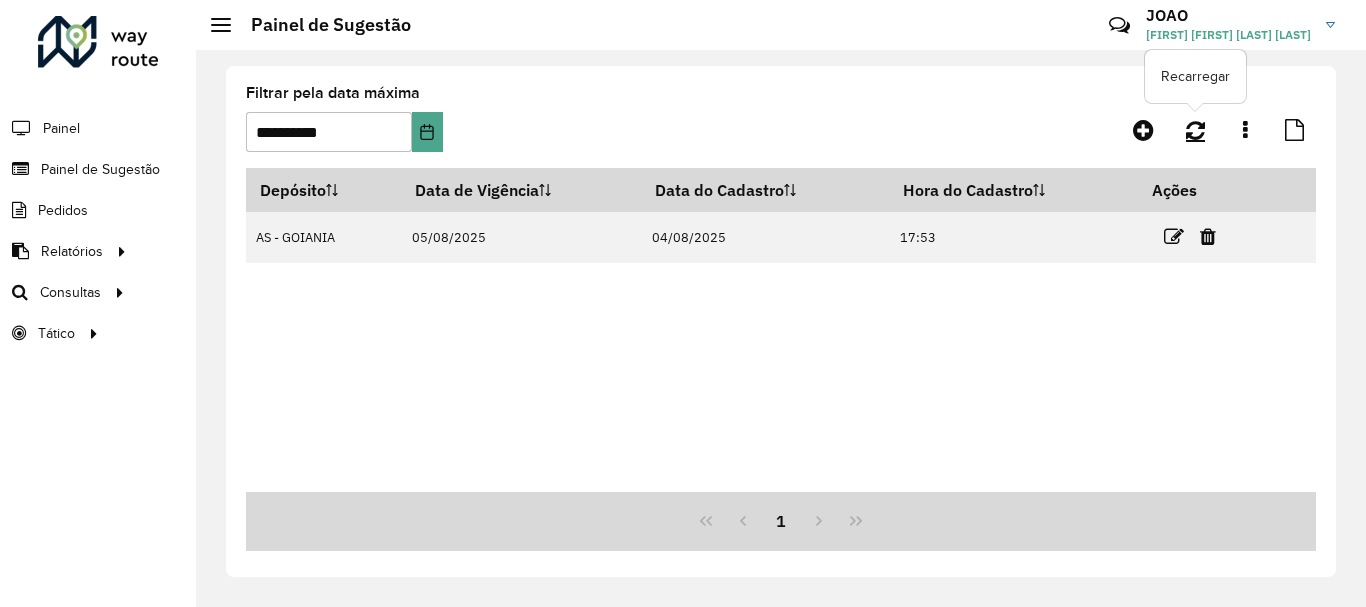 click 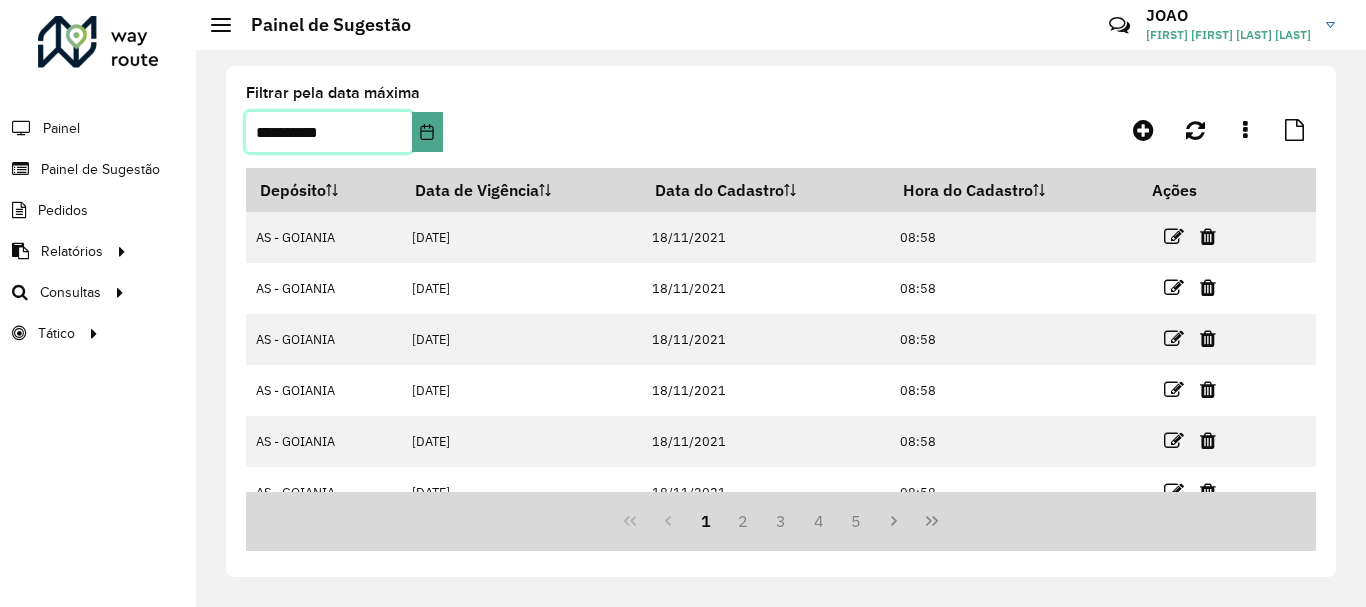 click on "**********" at bounding box center (329, 132) 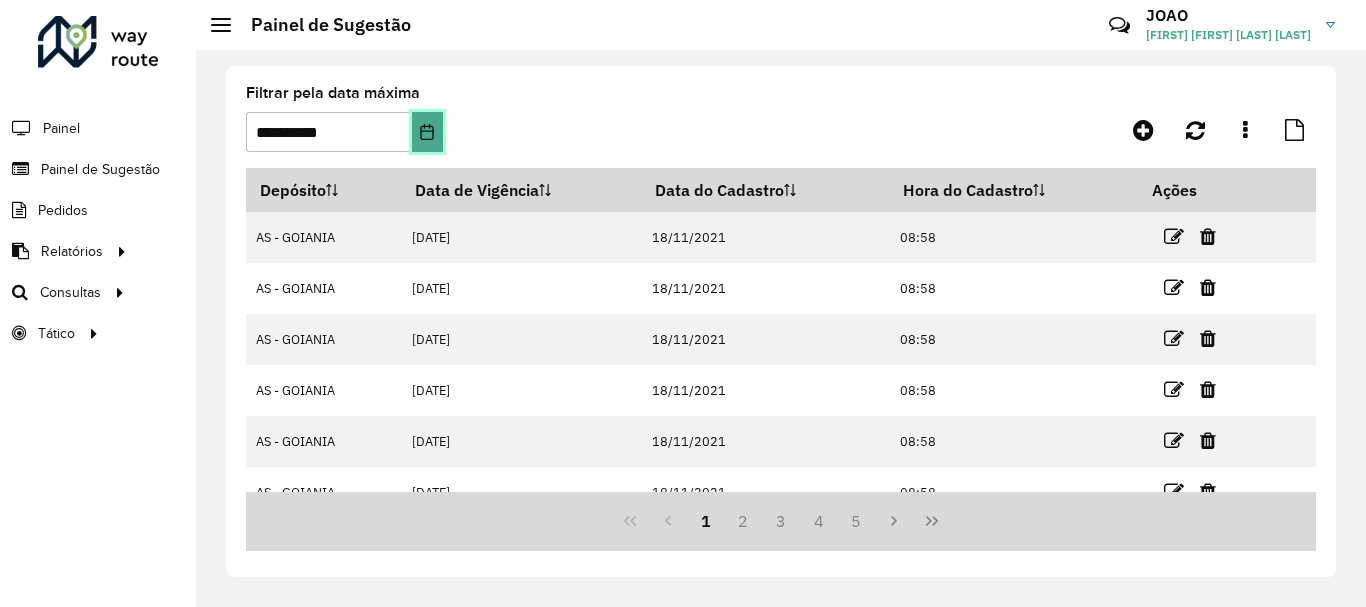 click 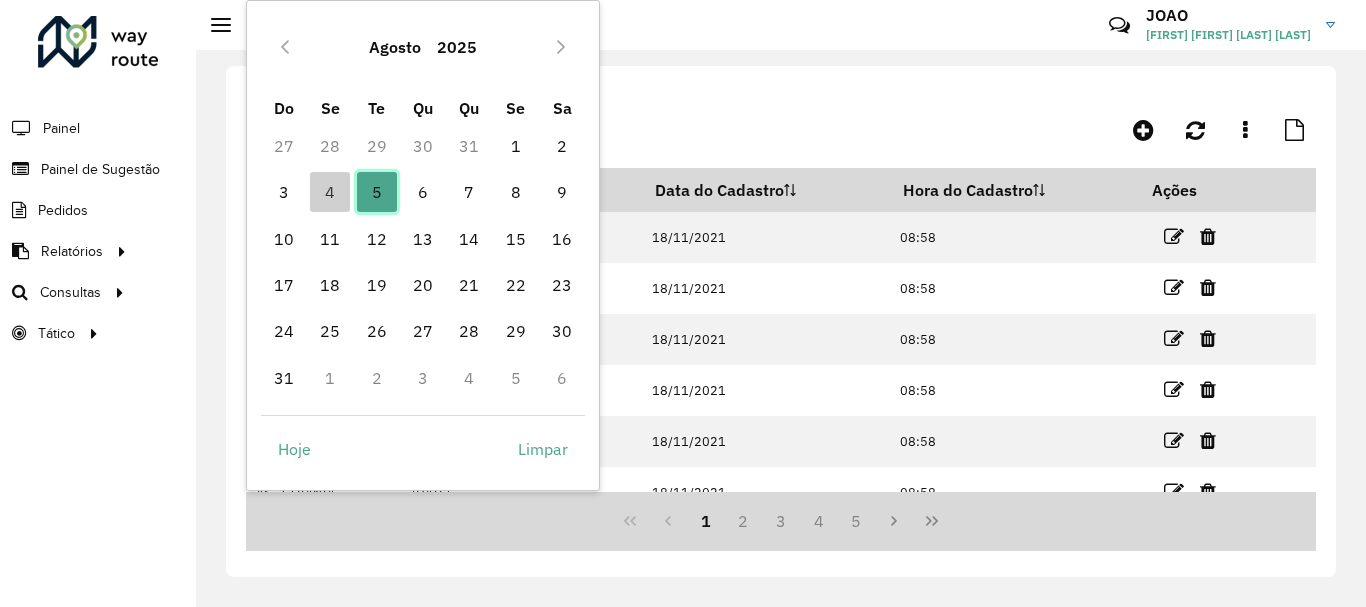 click on "5" at bounding box center [377, 192] 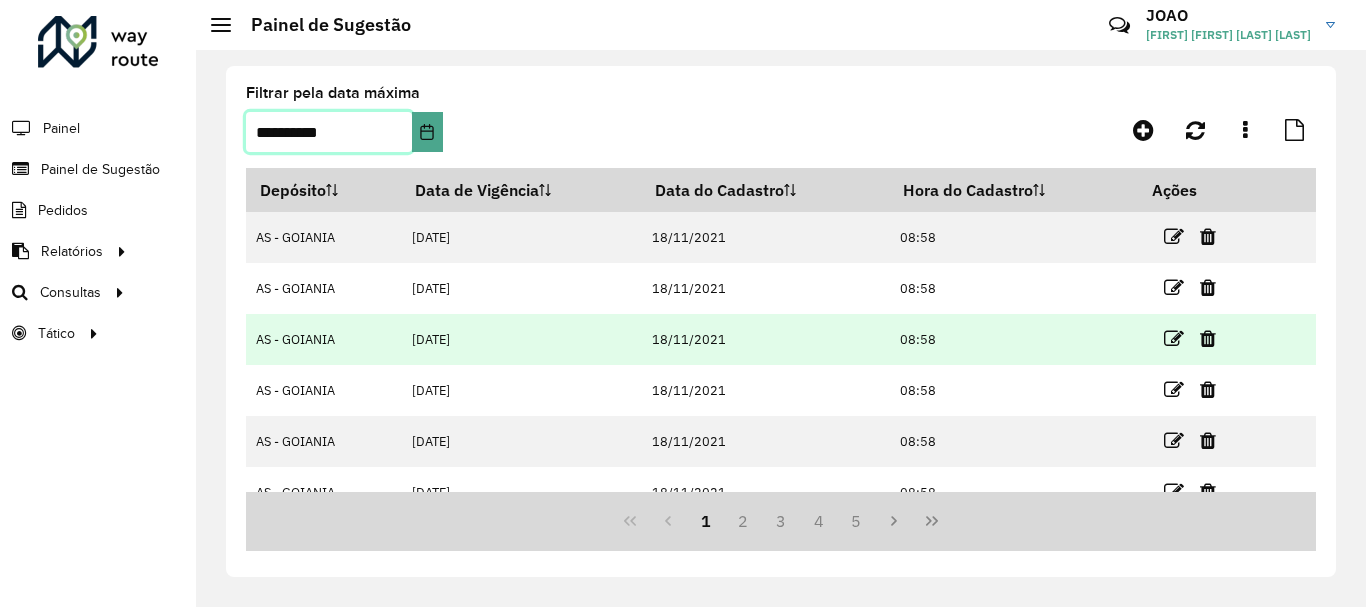 scroll, scrollTop: 332, scrollLeft: 0, axis: vertical 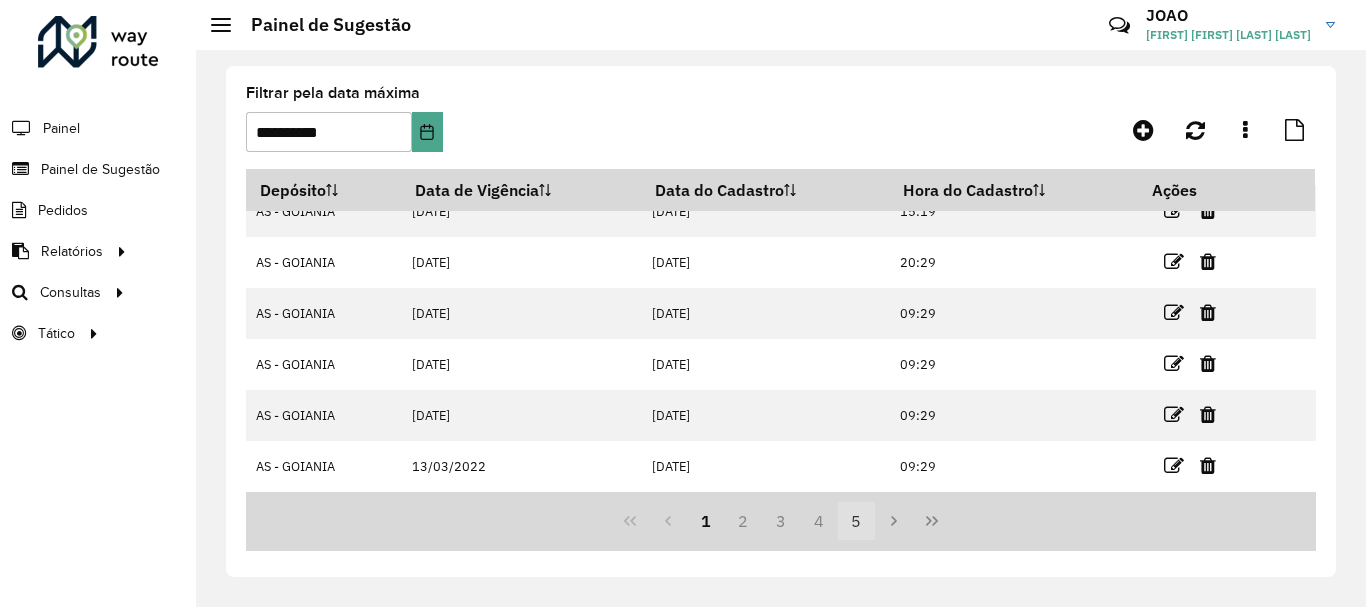 click on "5" at bounding box center (857, 521) 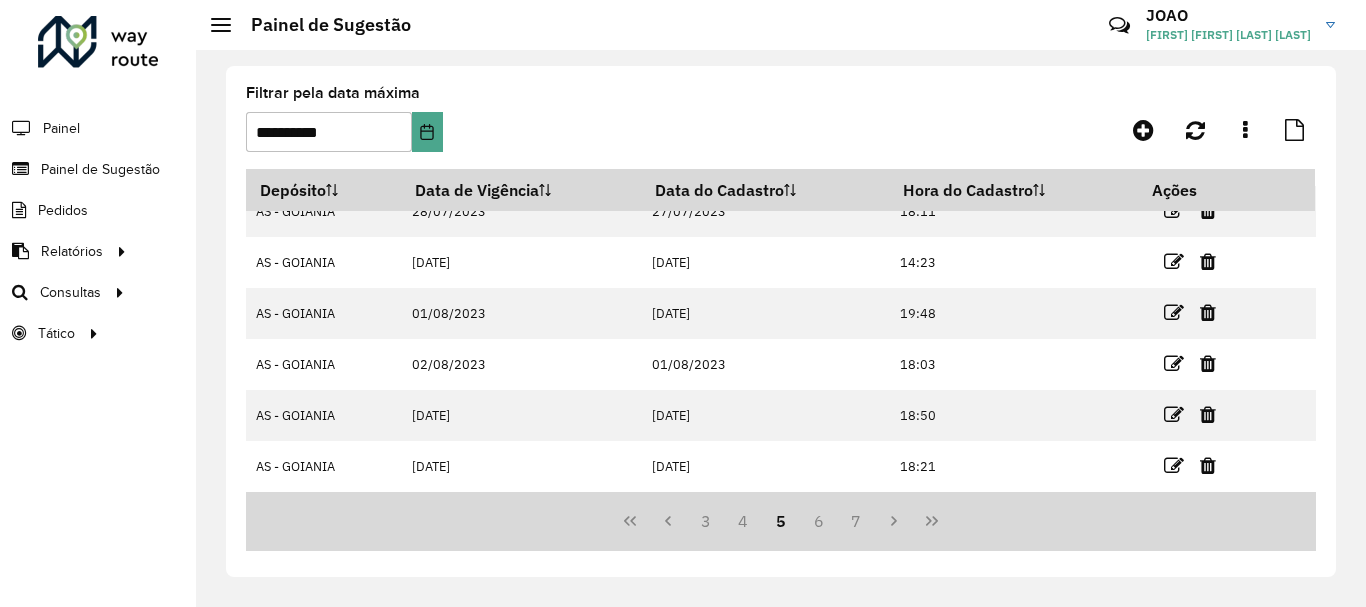 scroll, scrollTop: 0, scrollLeft: 0, axis: both 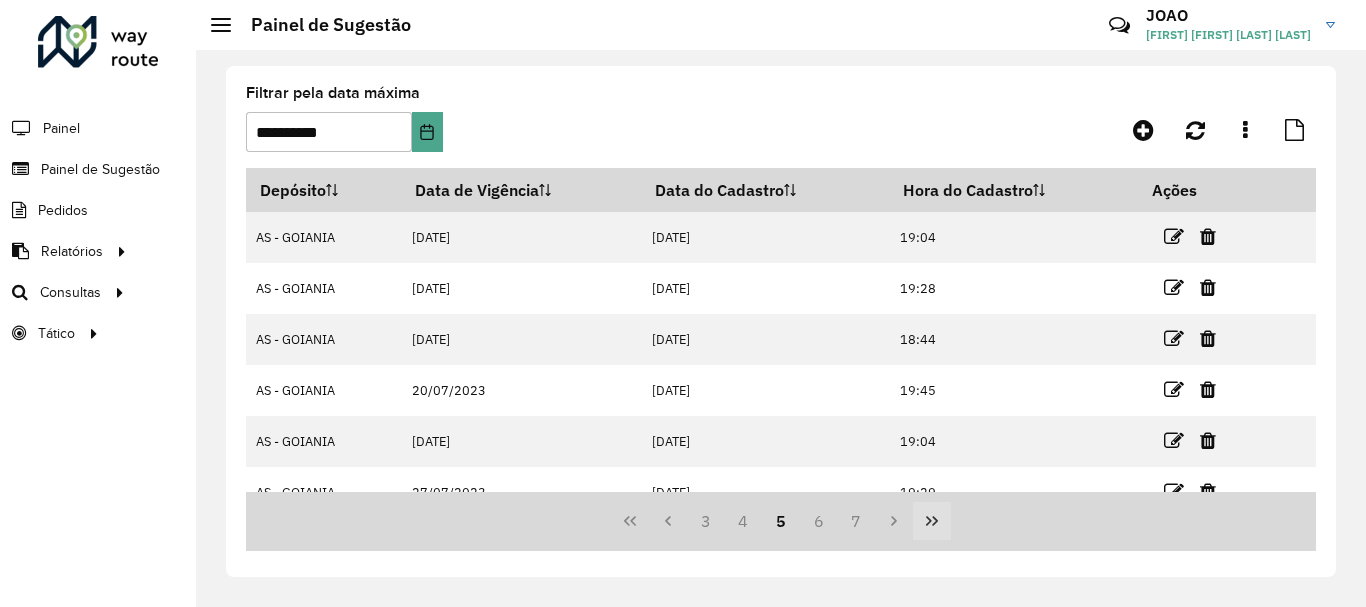 click 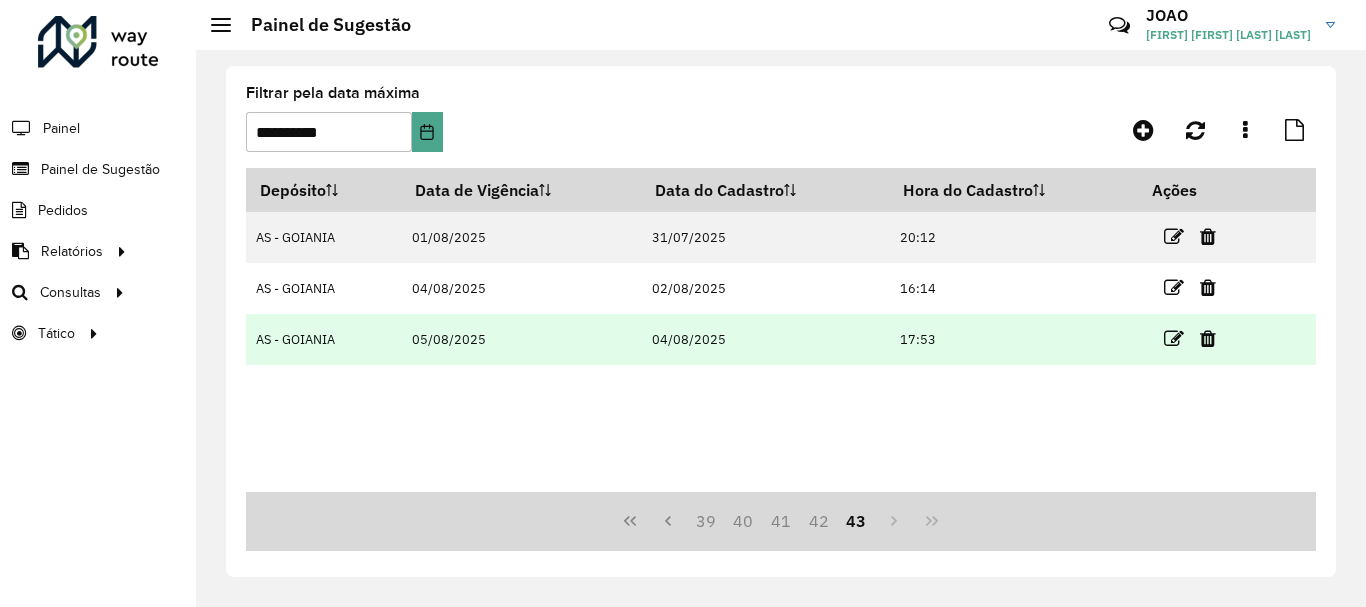 click on "04/08/2025" at bounding box center (765, 339) 